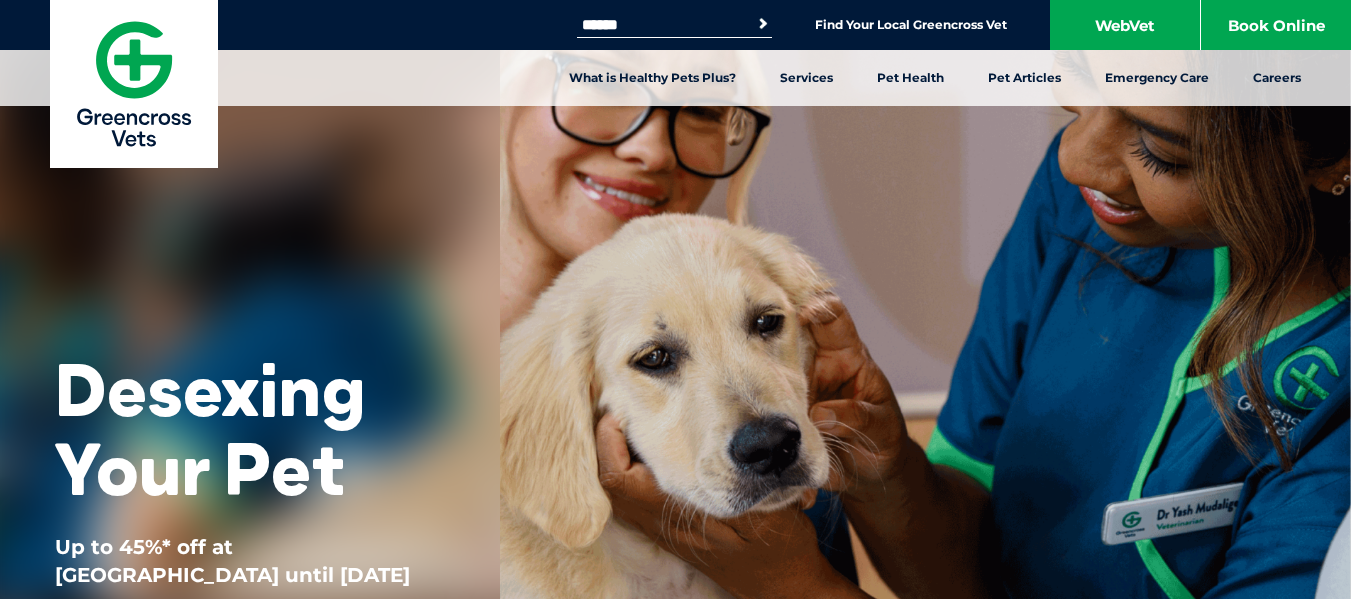 scroll, scrollTop: 0, scrollLeft: 0, axis: both 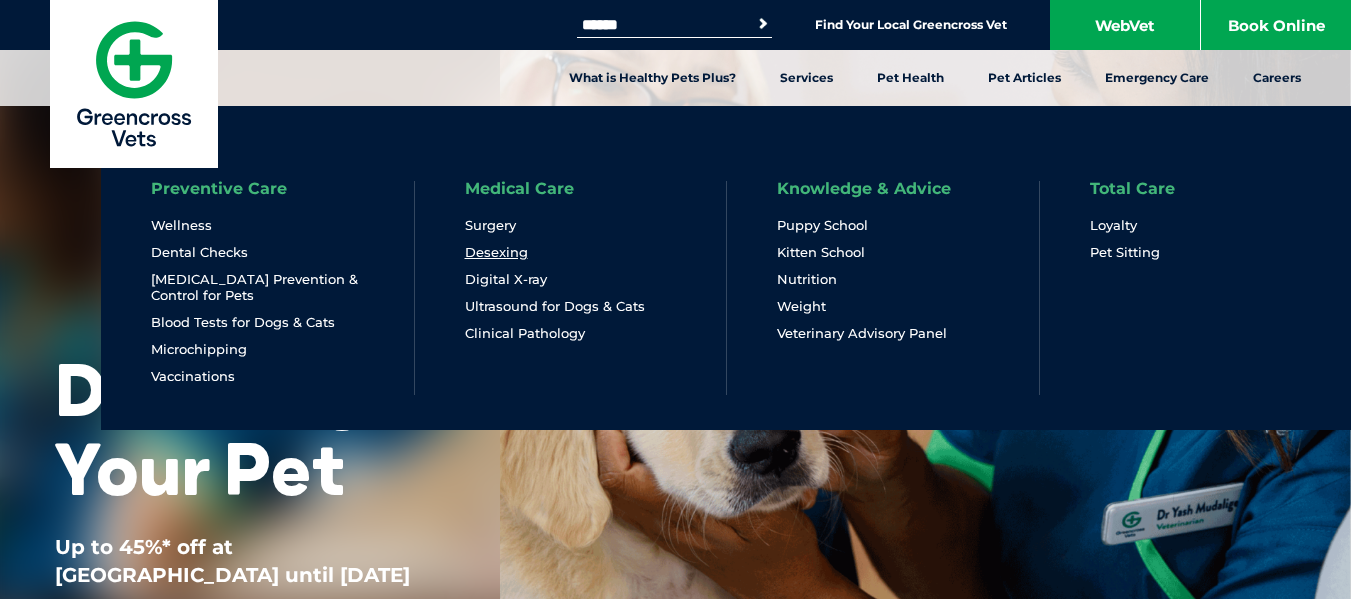 click on "Desexing" at bounding box center (496, 252) 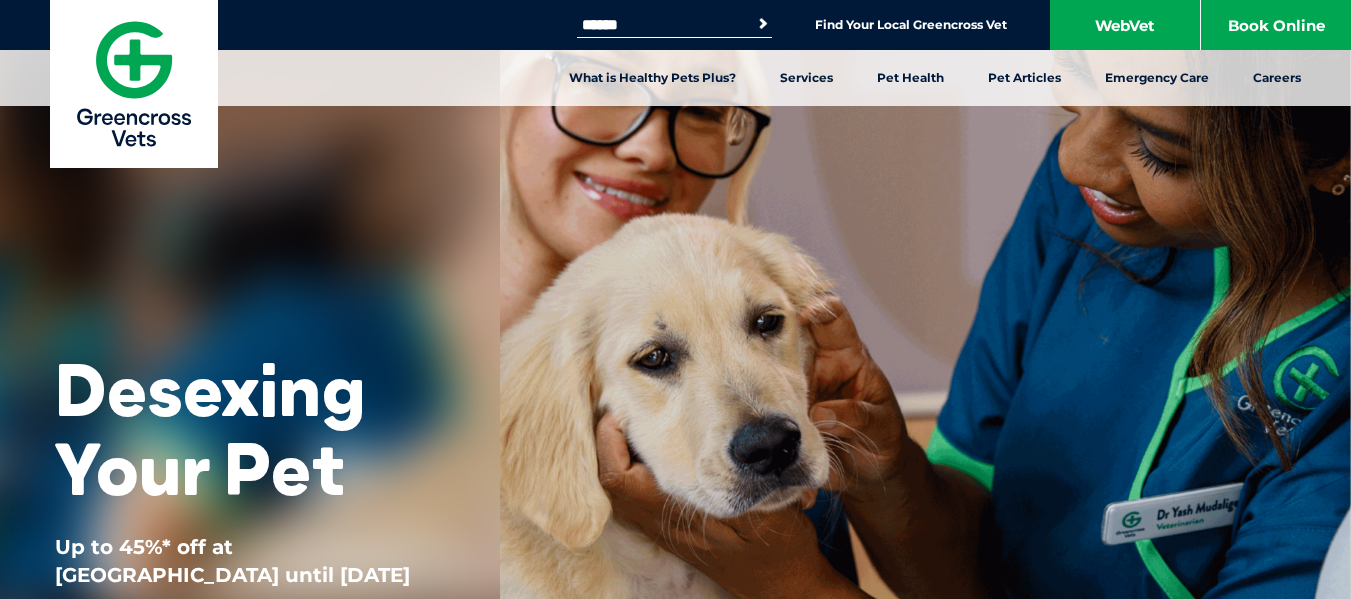scroll, scrollTop: 400, scrollLeft: 0, axis: vertical 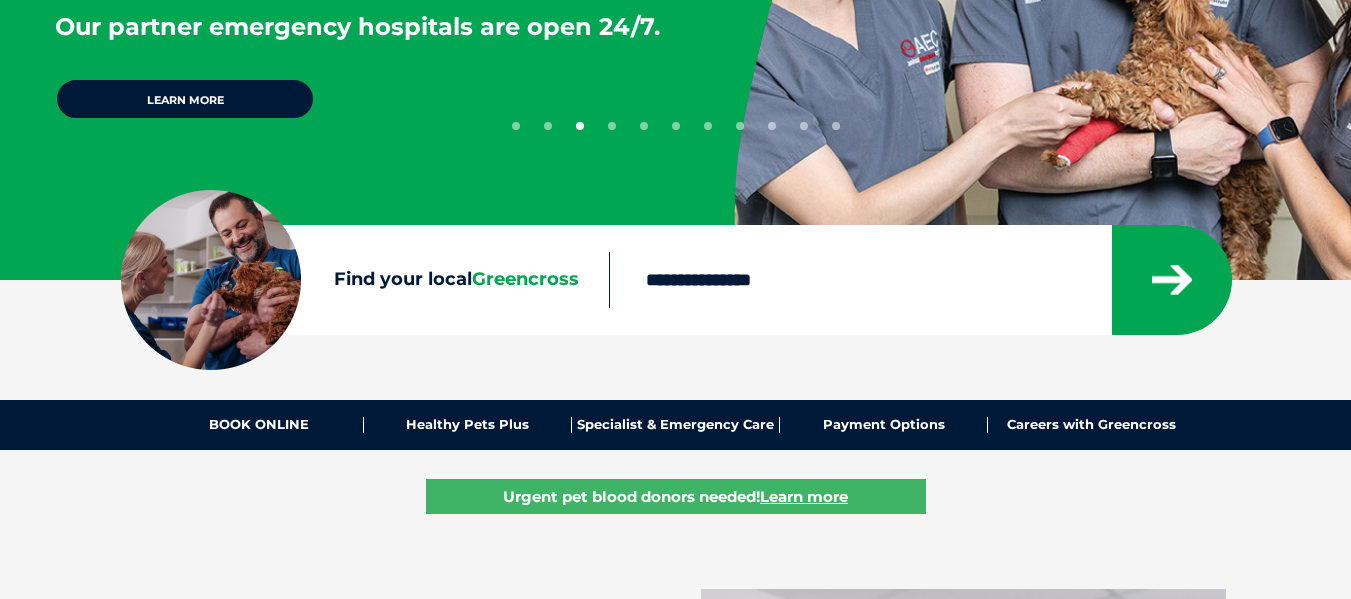 click at bounding box center (920, 280) 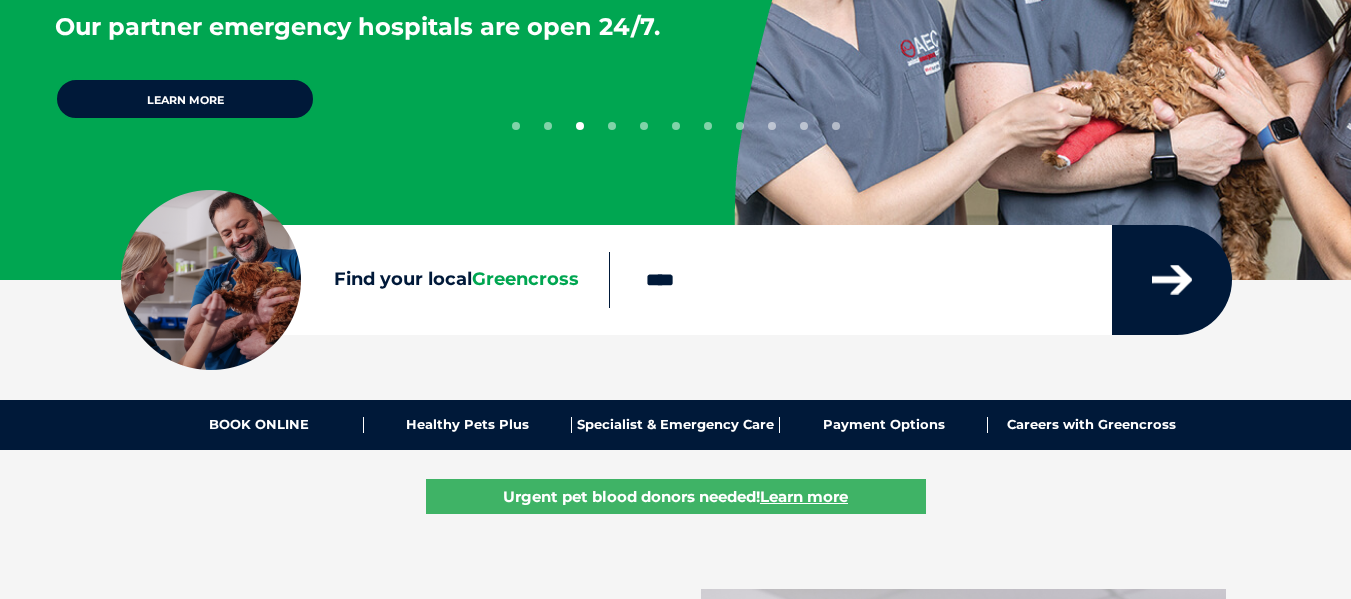 type on "****" 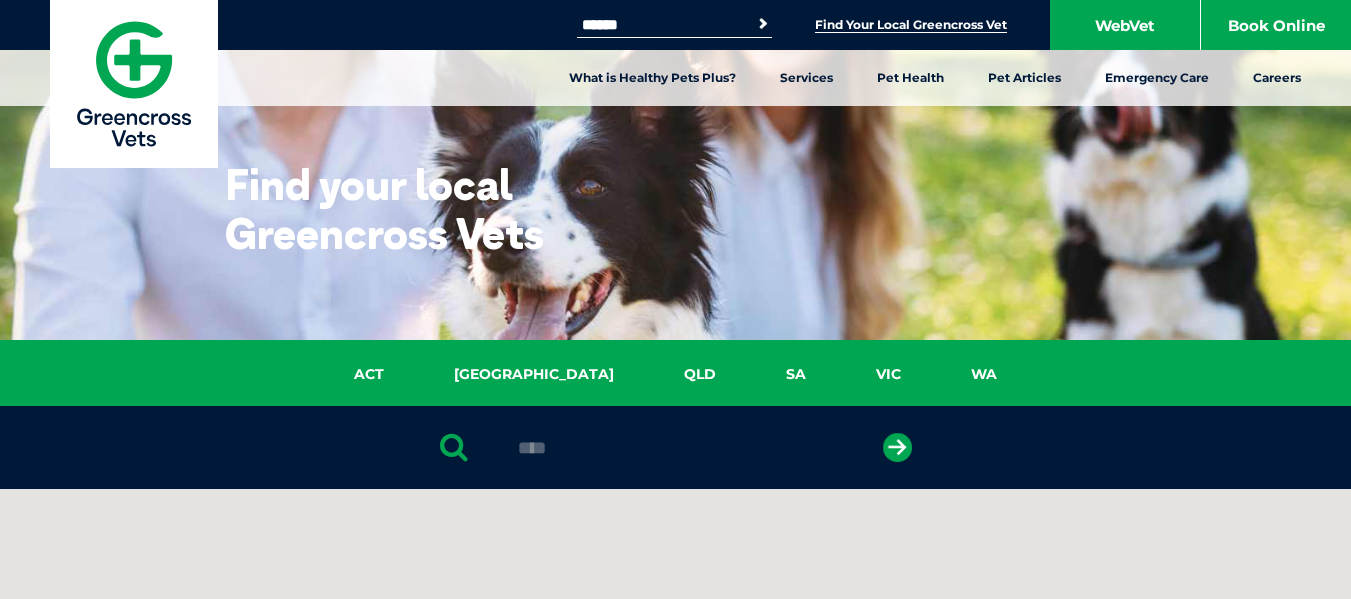 scroll, scrollTop: 95, scrollLeft: 0, axis: vertical 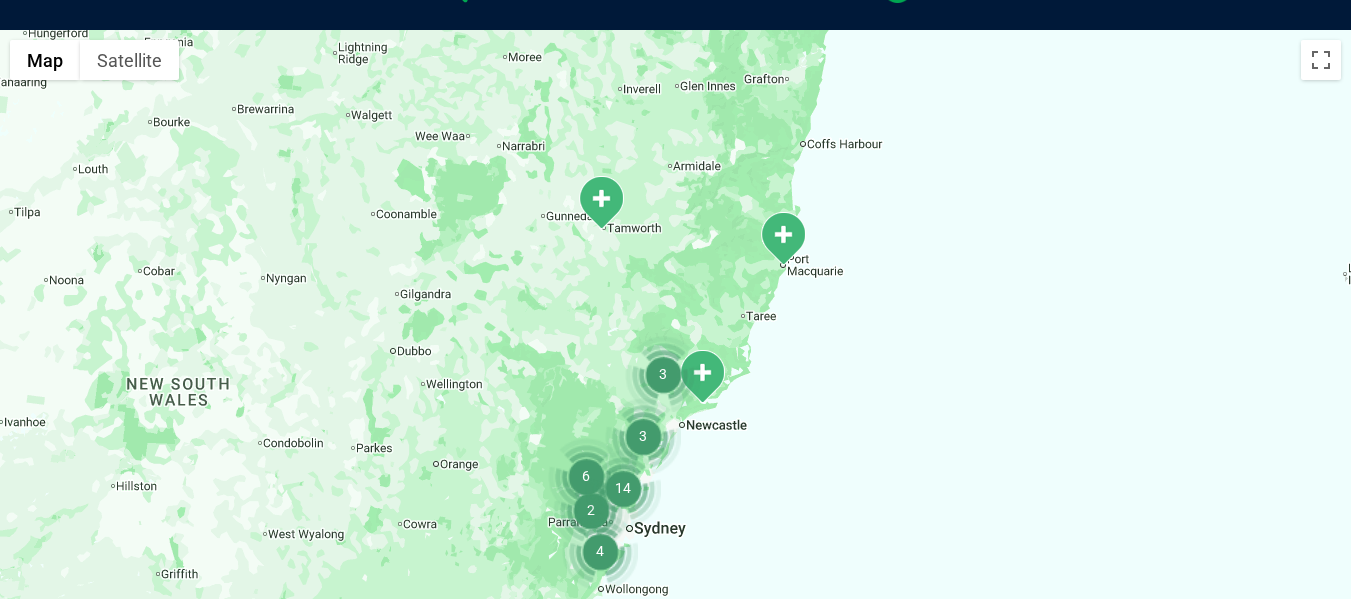 click at bounding box center [663, 374] 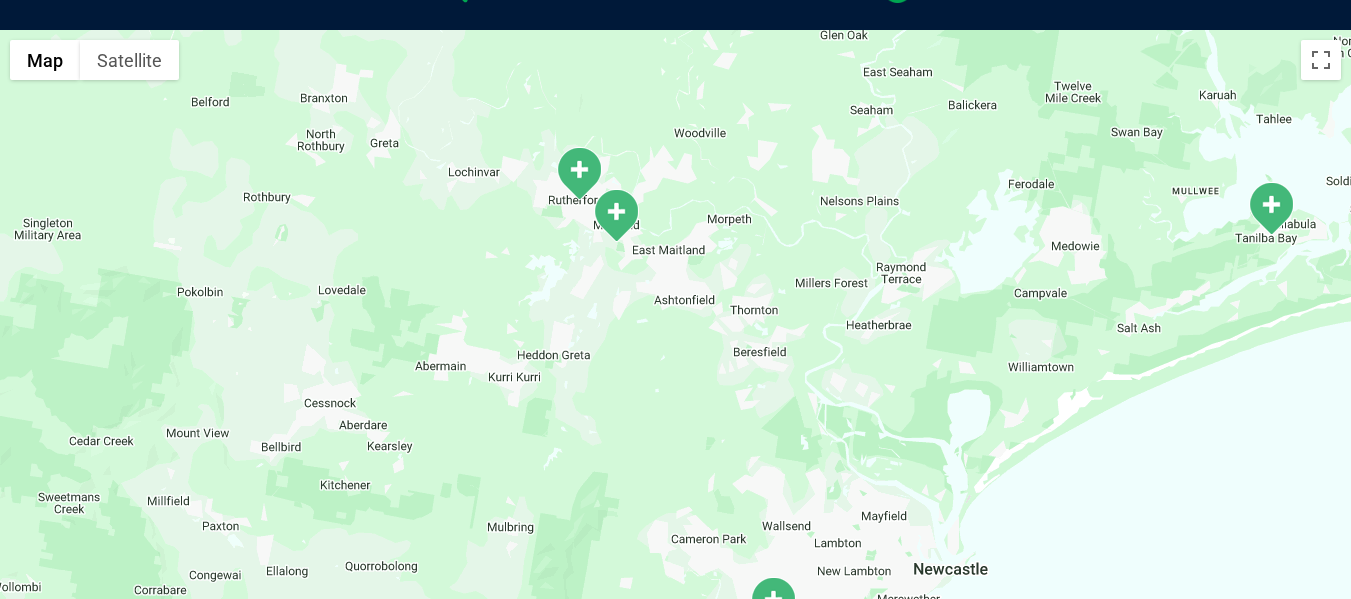 click at bounding box center [616, 215] 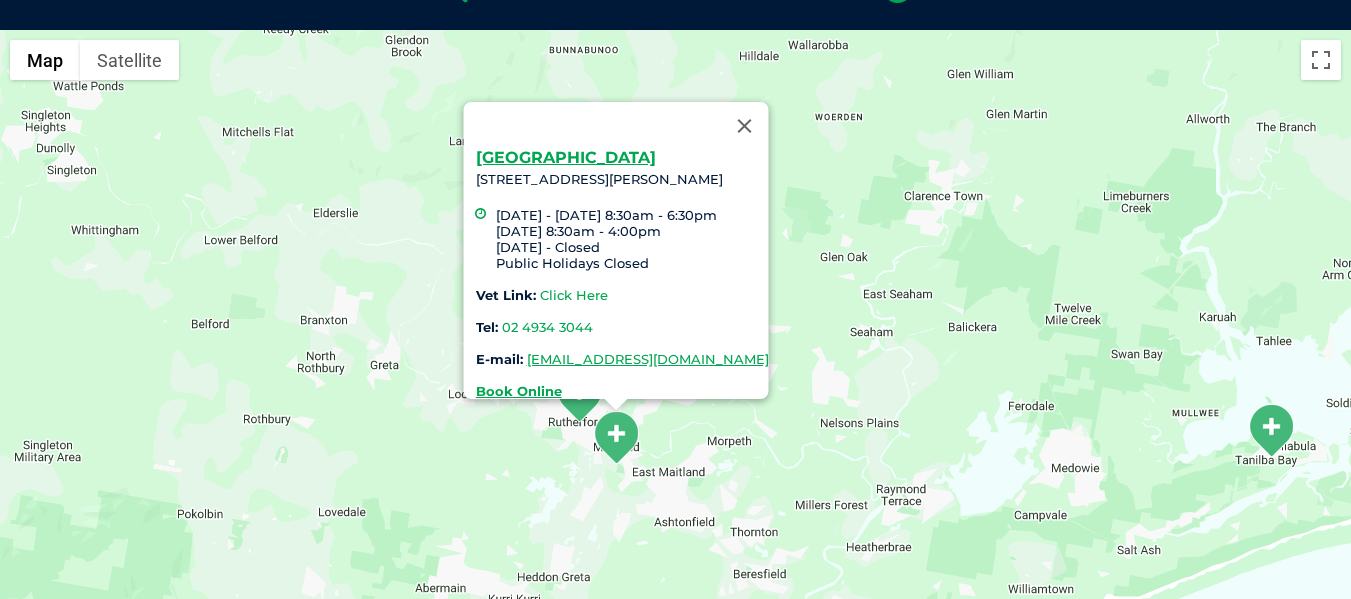click on "Click Here" at bounding box center (573, 295) 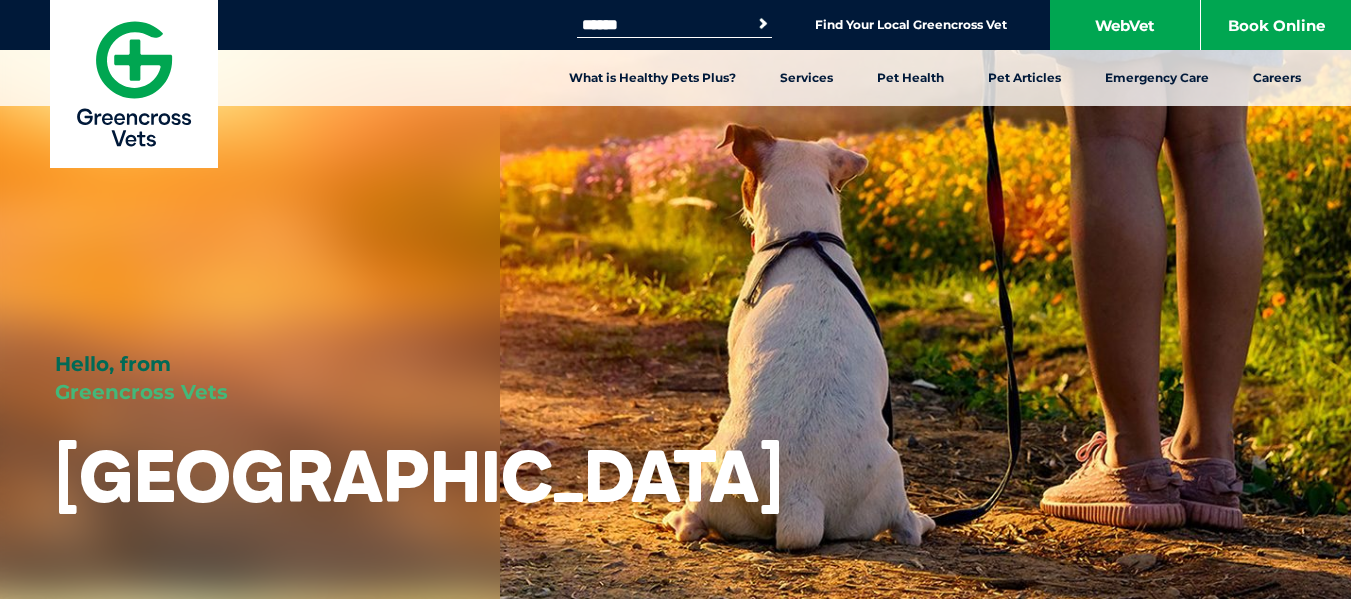 scroll, scrollTop: 0, scrollLeft: 0, axis: both 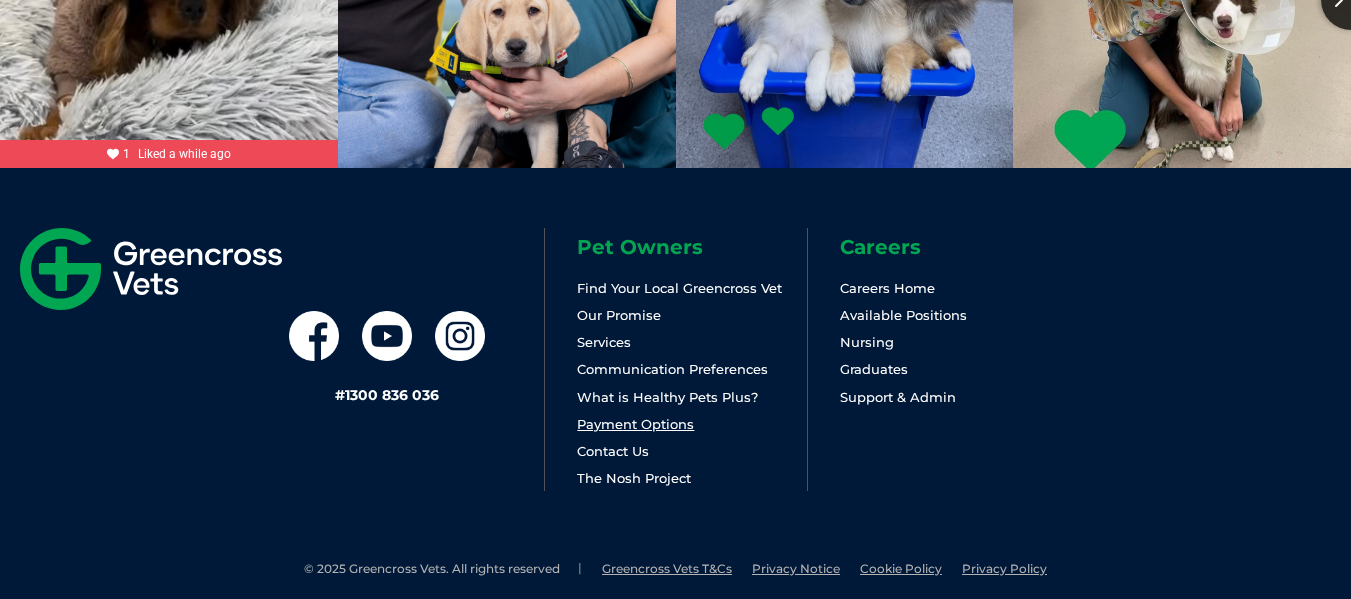 click on "Payment Options" at bounding box center (635, 424) 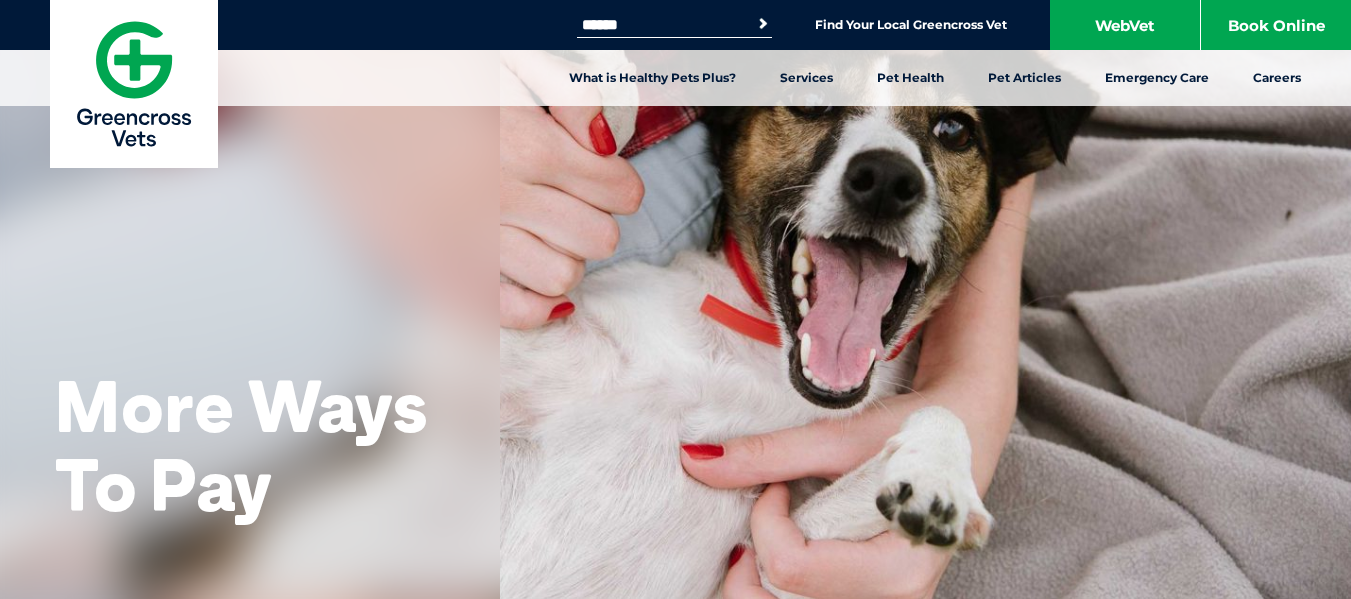 scroll, scrollTop: 0, scrollLeft: 0, axis: both 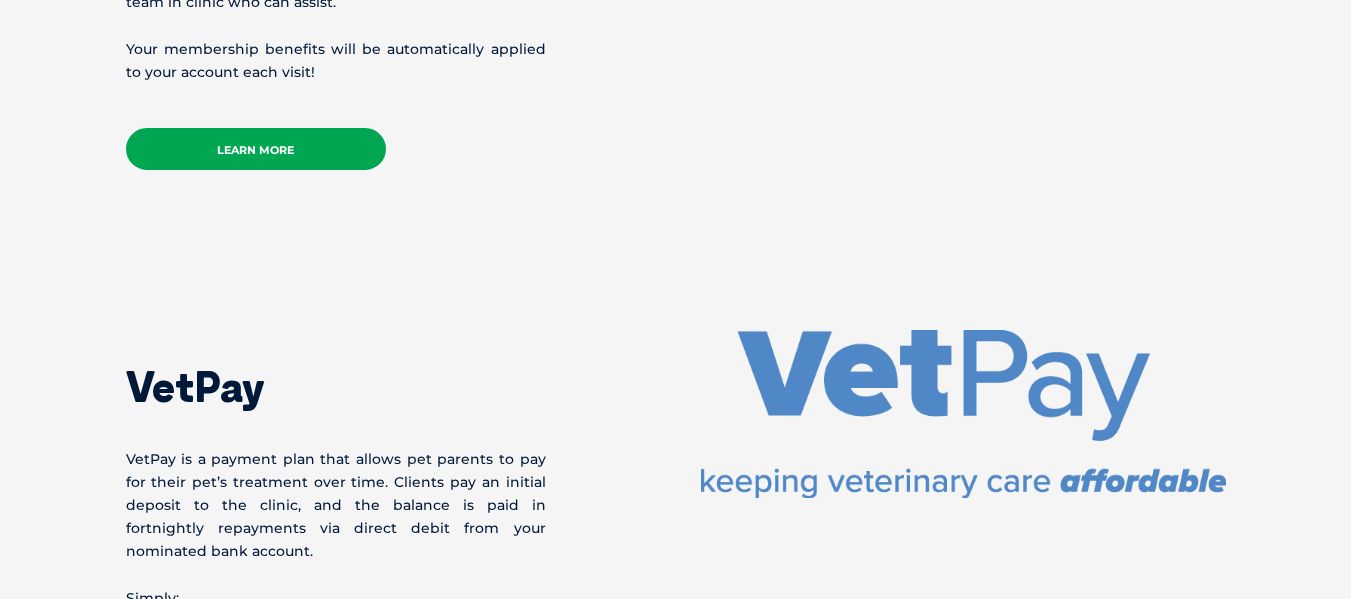 click on "Learn More" at bounding box center [256, 149] 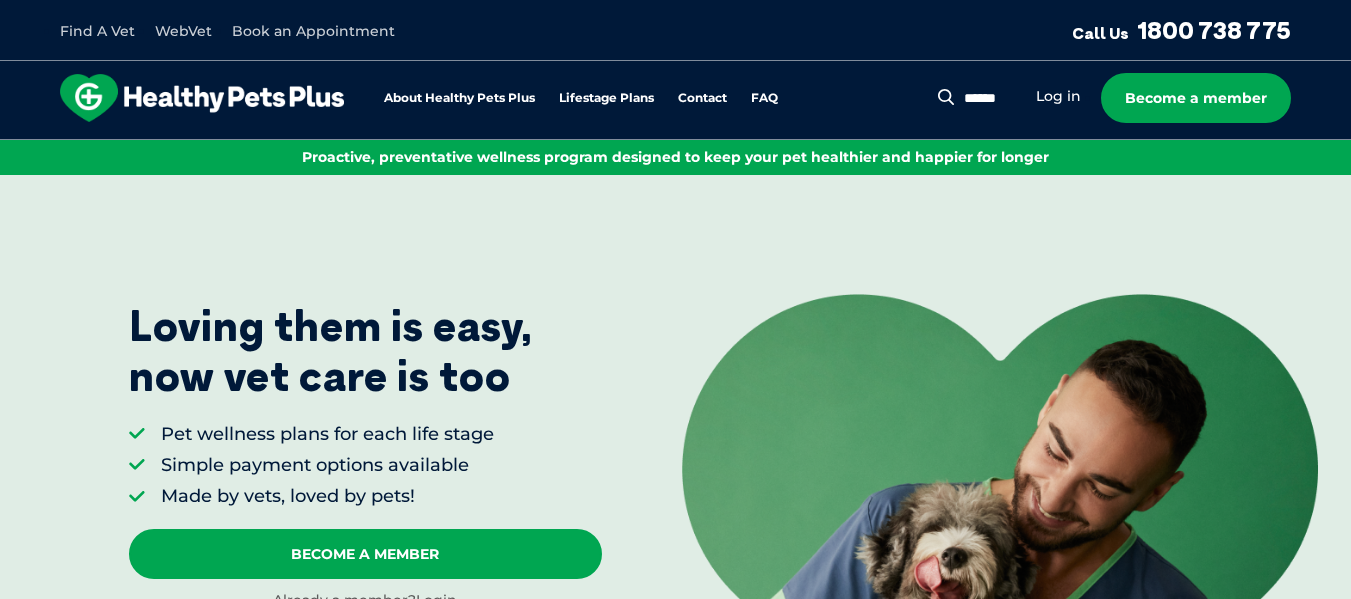 scroll, scrollTop: 0, scrollLeft: 0, axis: both 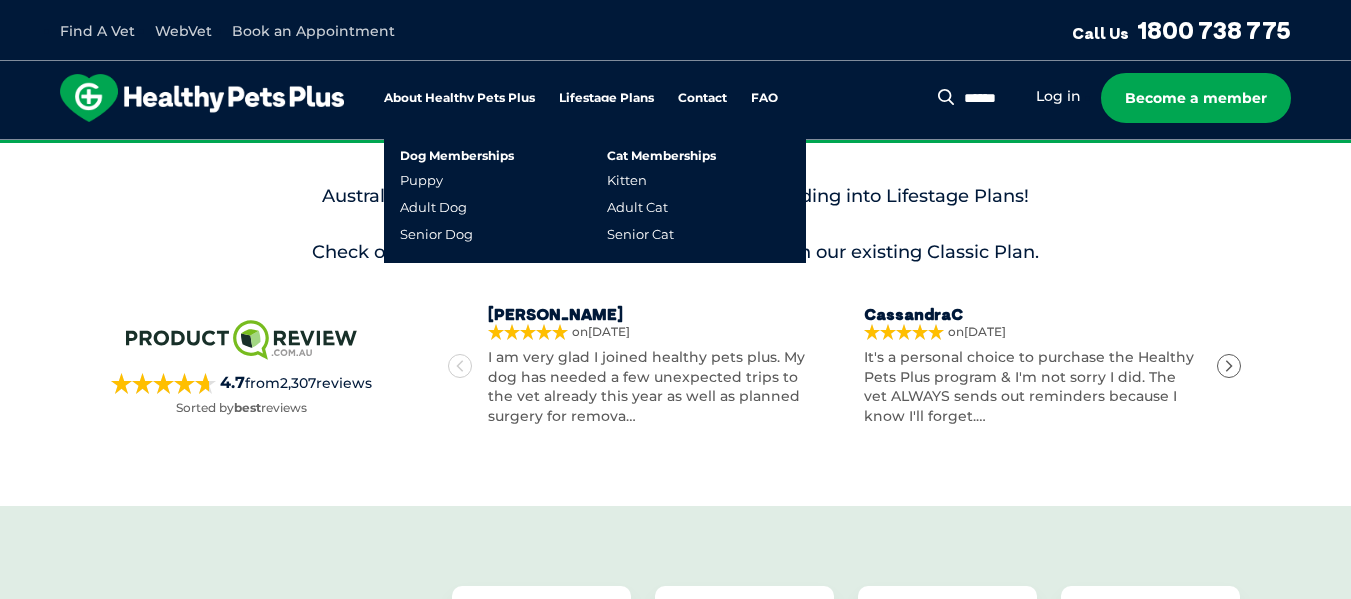 drag, startPoint x: 627, startPoint y: 206, endPoint x: 590, endPoint y: 207, distance: 37.01351 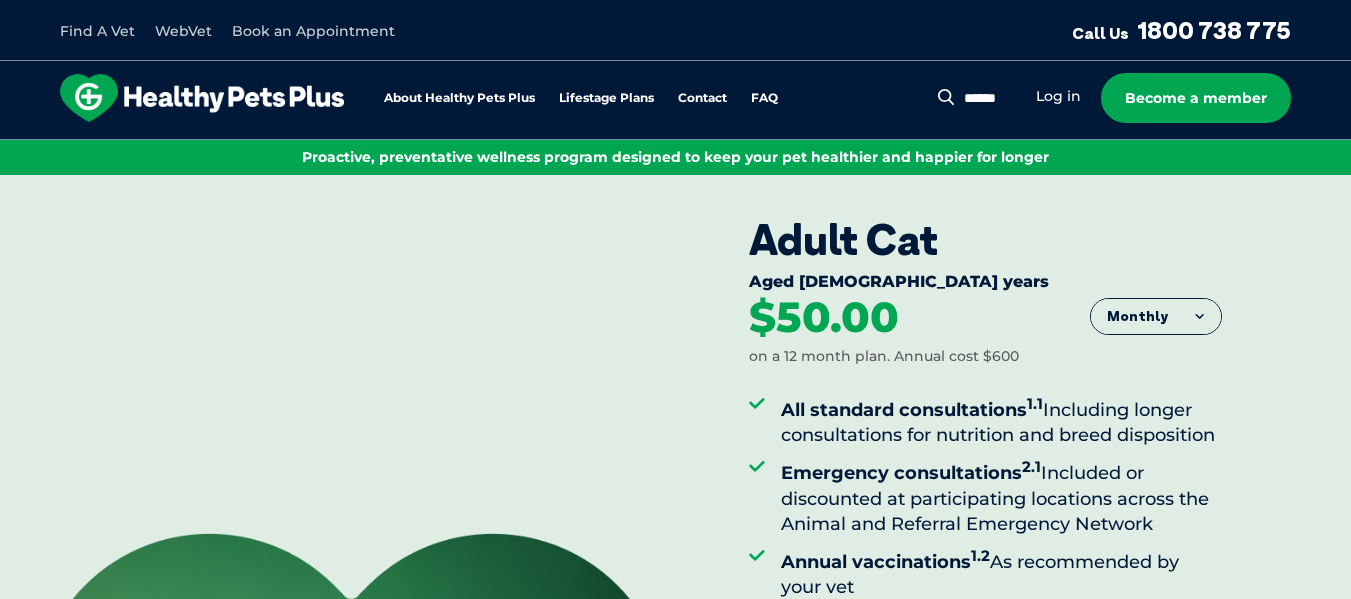 scroll, scrollTop: 0, scrollLeft: 0, axis: both 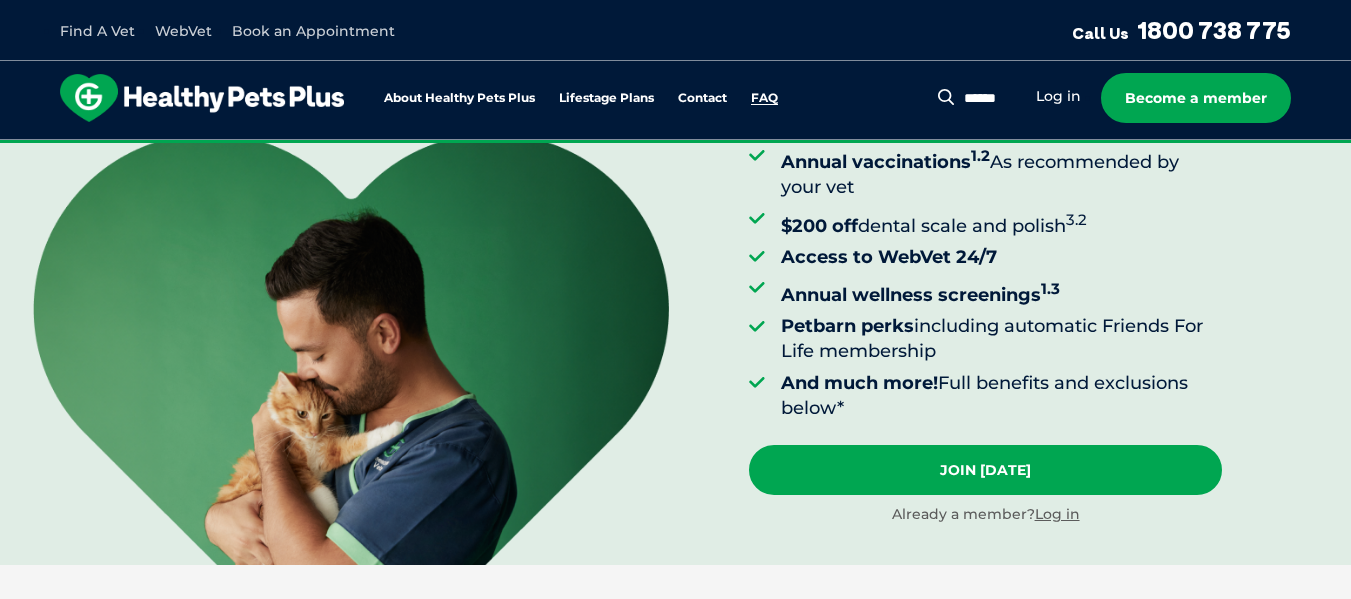 click on "FAQ" at bounding box center [764, 98] 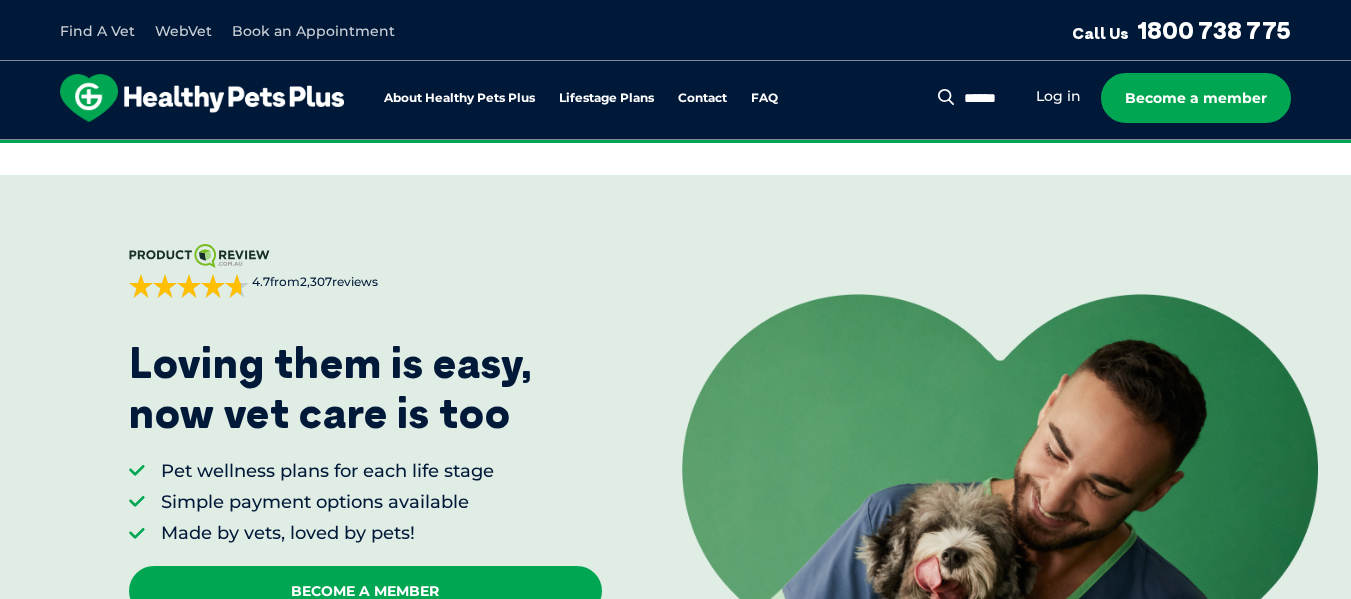 scroll, scrollTop: 4407, scrollLeft: 0, axis: vertical 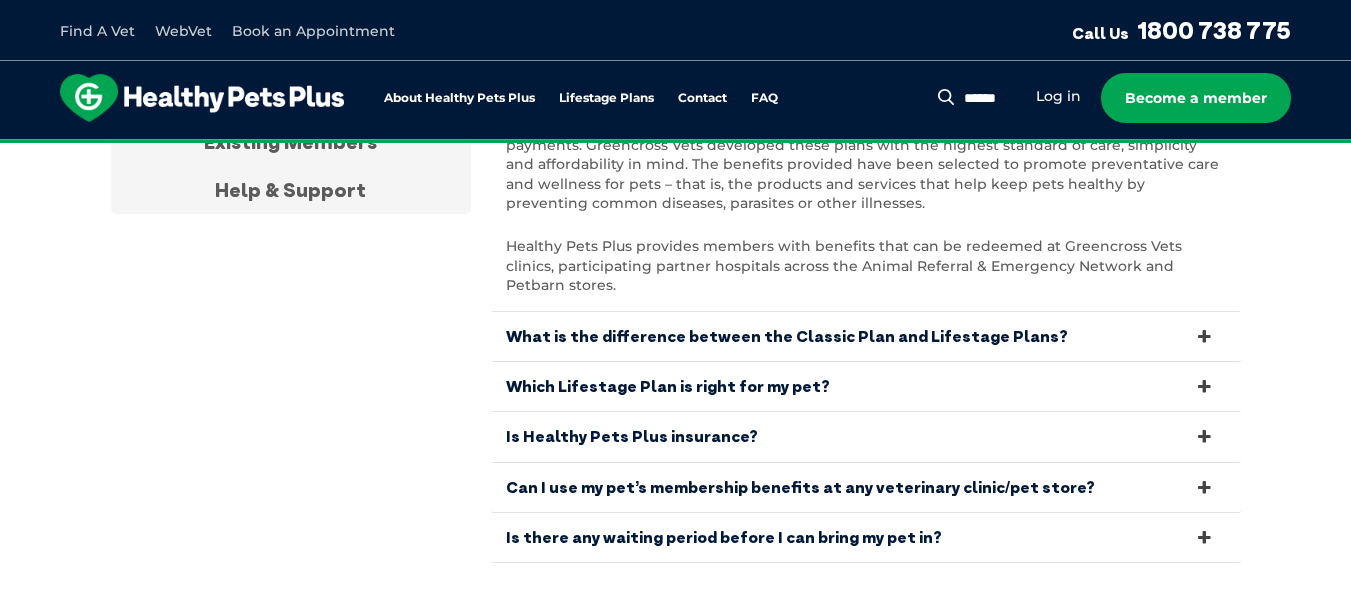 click on "What is the difference between the Classic Plan and Lifestage Plans?" at bounding box center (866, 336) 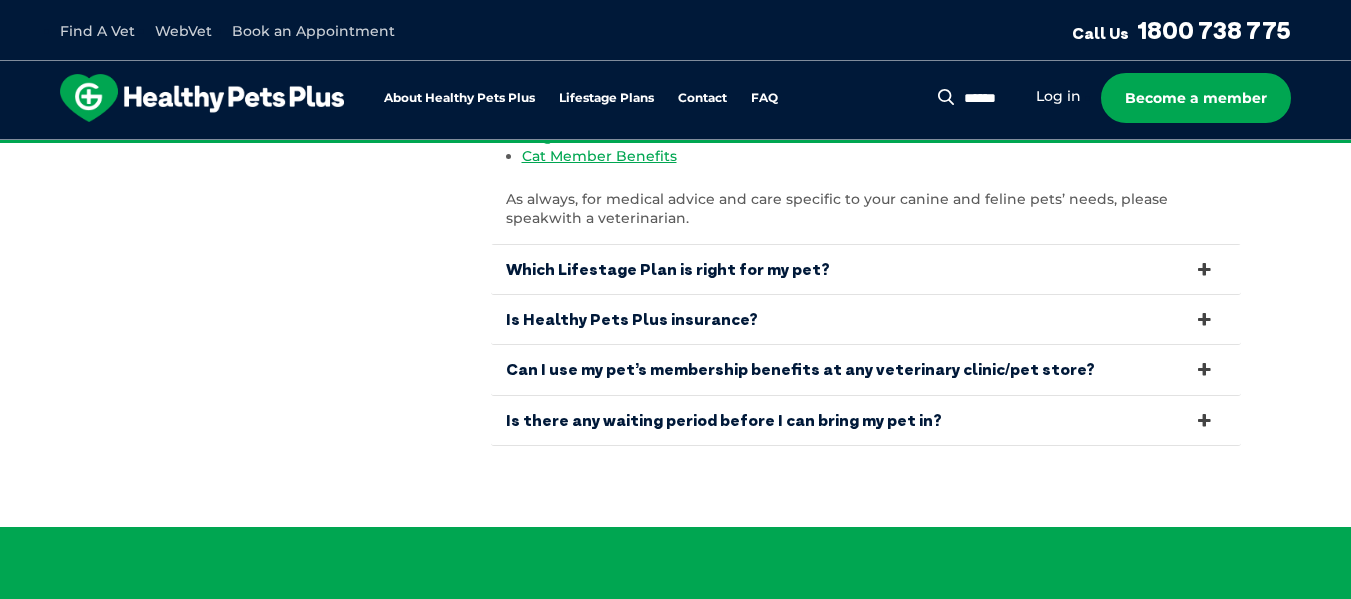 scroll, scrollTop: 4895, scrollLeft: 0, axis: vertical 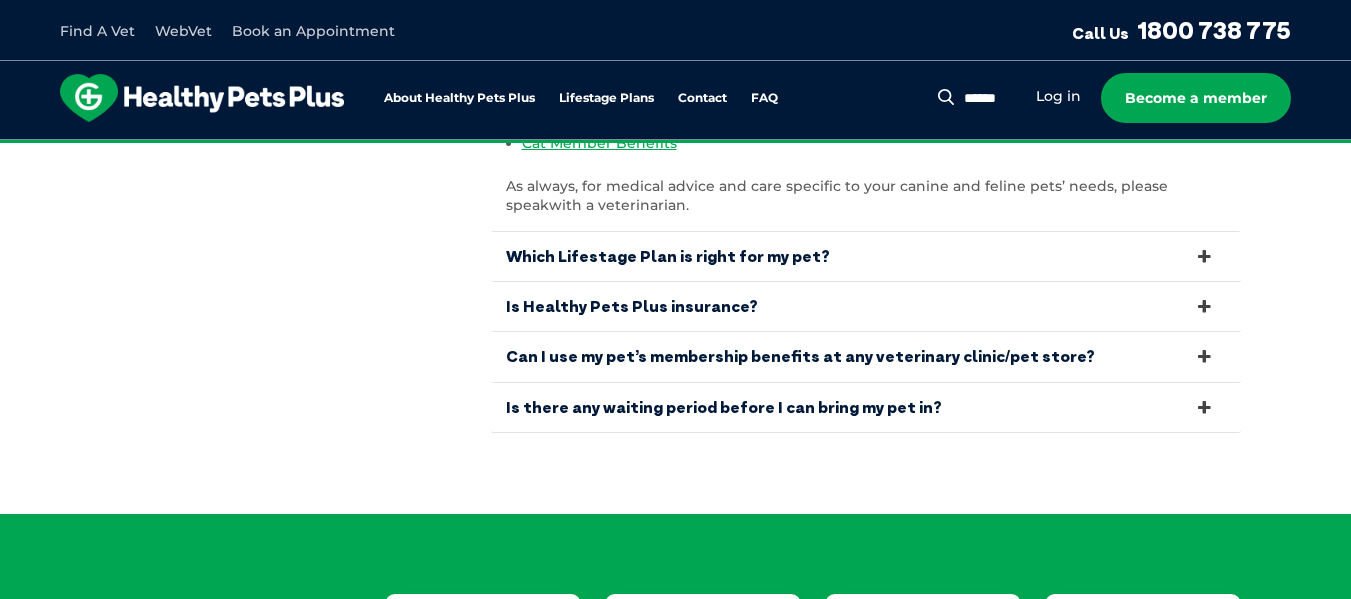 click on "Is Healthy Pets Plus insurance?" at bounding box center [866, 306] 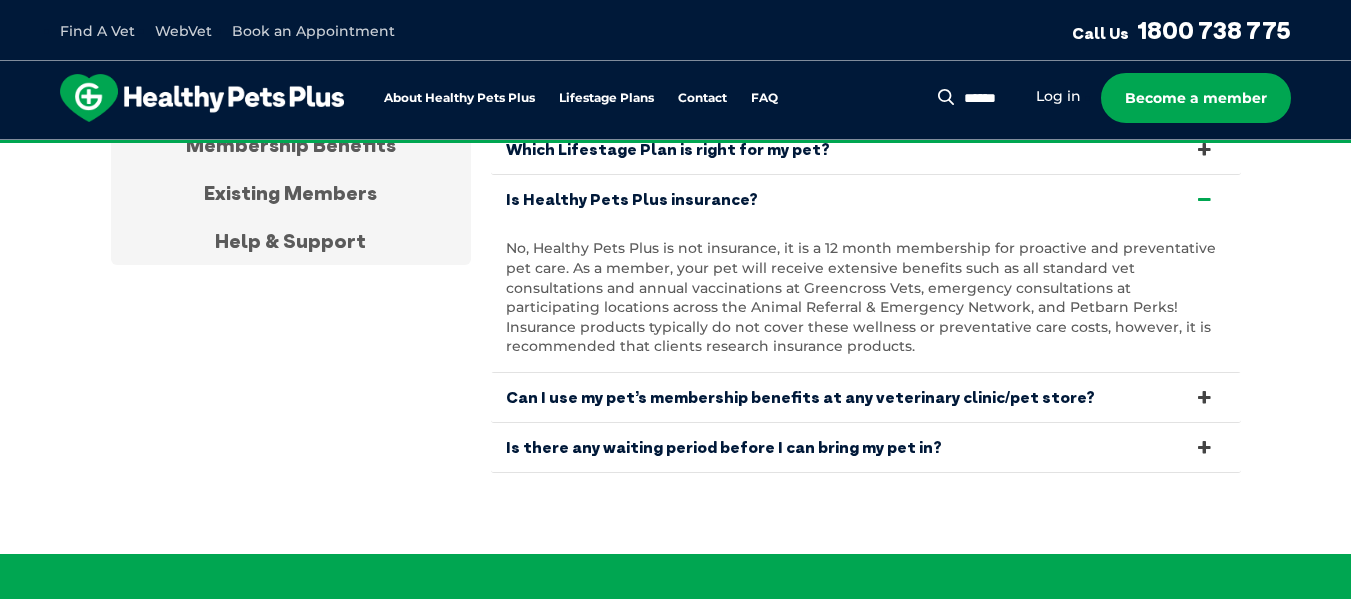 scroll, scrollTop: 4595, scrollLeft: 0, axis: vertical 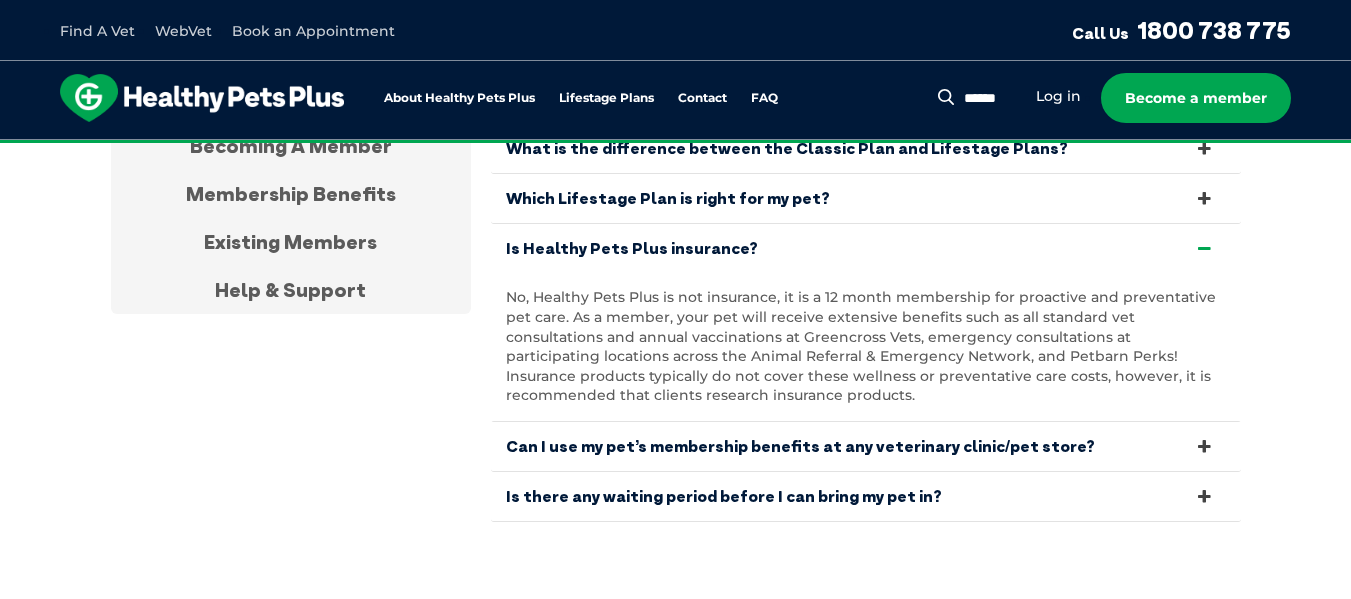 click on "Can I use my pet’s membership benefits at any veterinary clinic/pet store?" at bounding box center (866, 446) 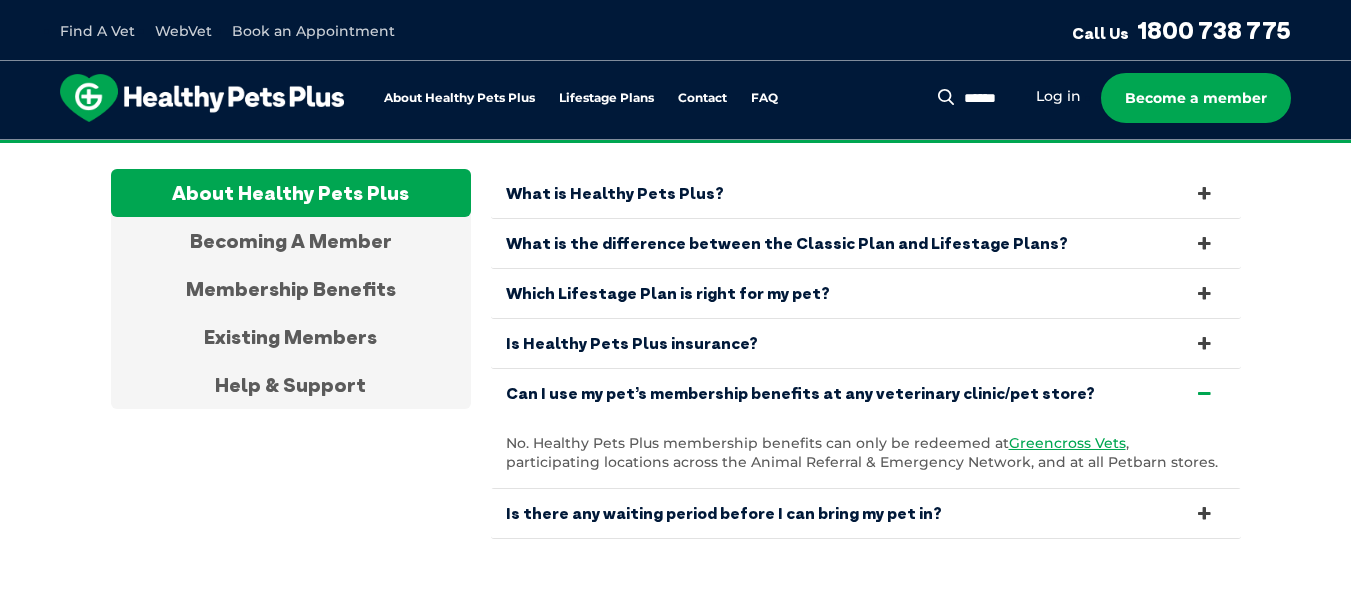 scroll, scrollTop: 4395, scrollLeft: 0, axis: vertical 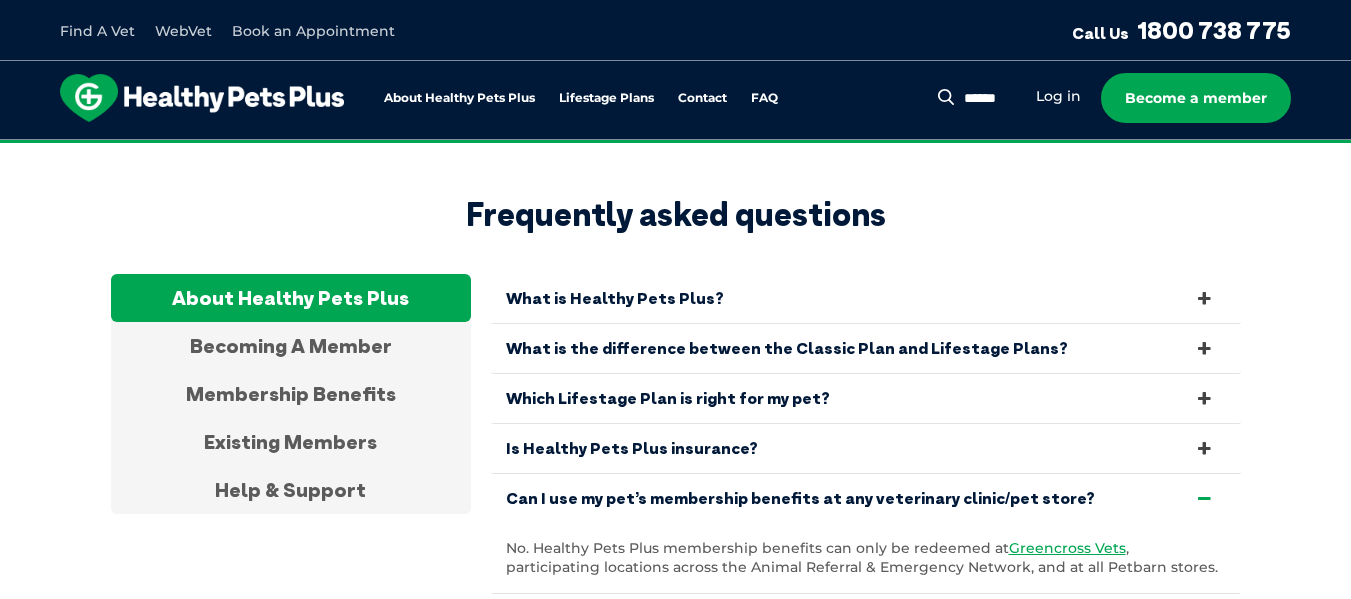 click on "What is the difference between the Classic Plan and Lifestage Plans?" at bounding box center [866, 348] 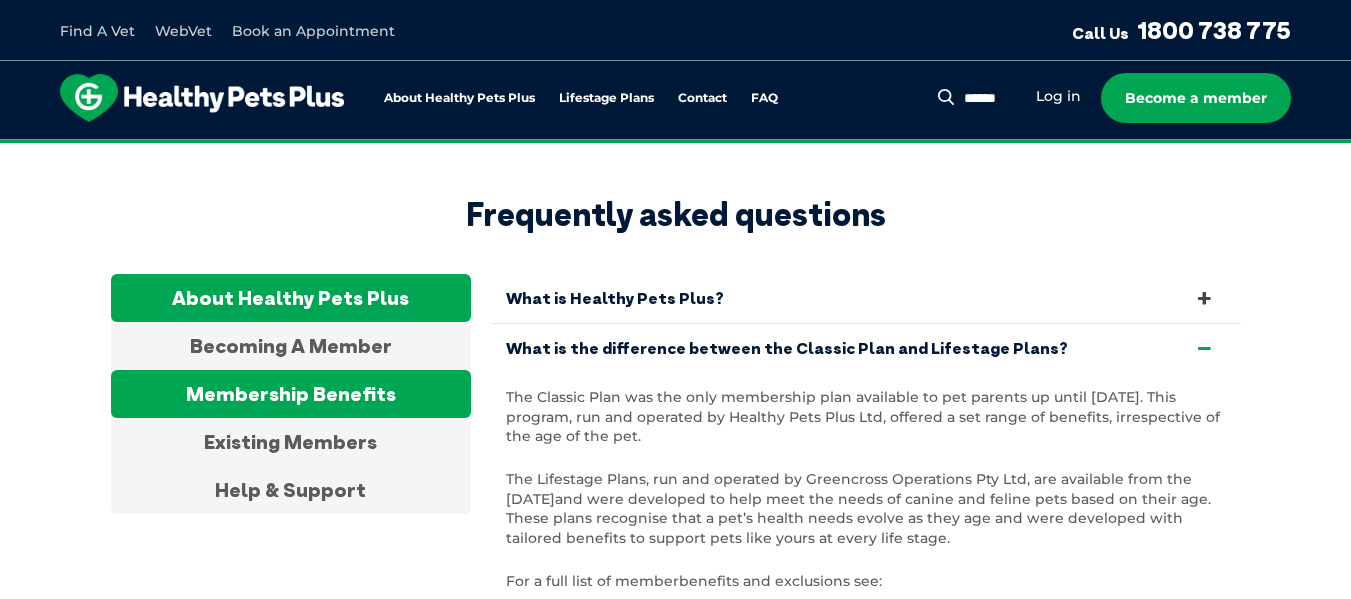 click on "Membership Benefits" at bounding box center [291, 394] 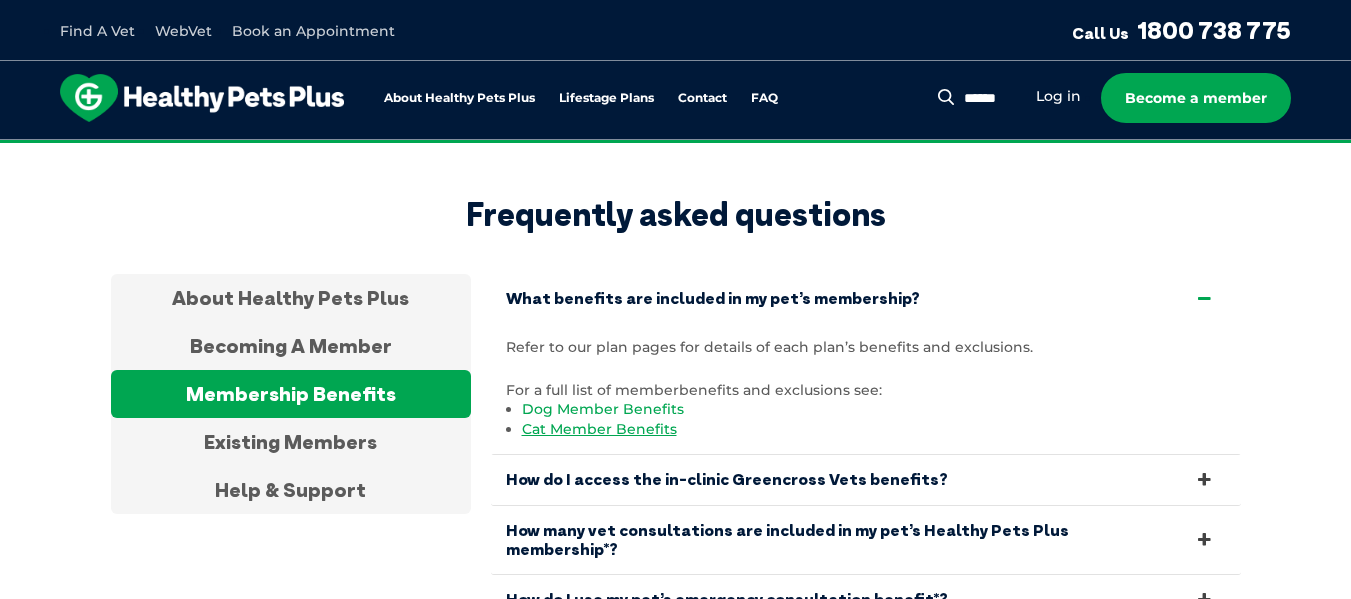 click on "Dog Member Benefits" at bounding box center [603, 409] 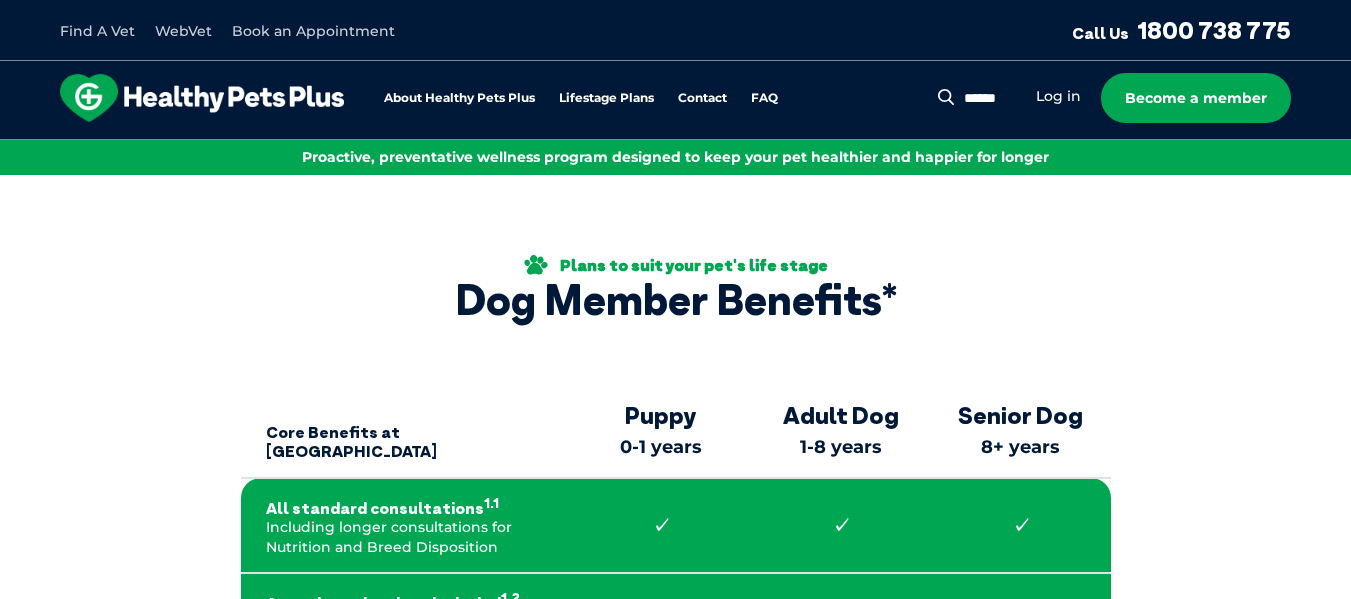 scroll, scrollTop: 0, scrollLeft: 0, axis: both 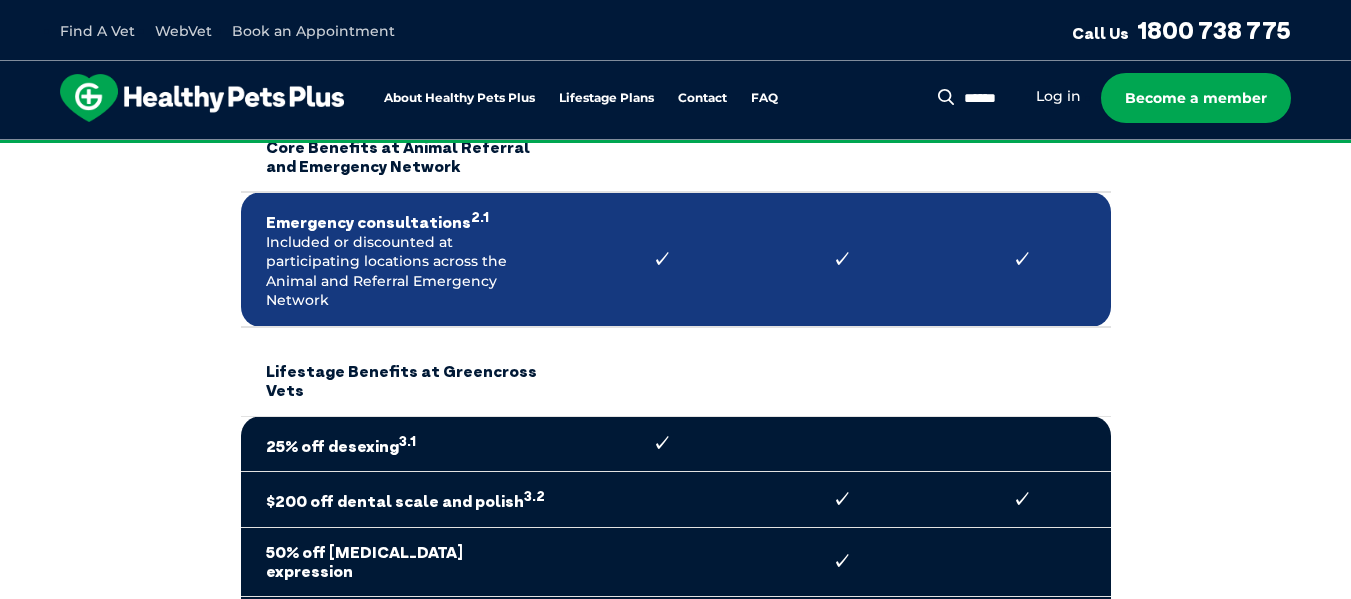 drag, startPoint x: 592, startPoint y: 392, endPoint x: 553, endPoint y: 319, distance: 82.764725 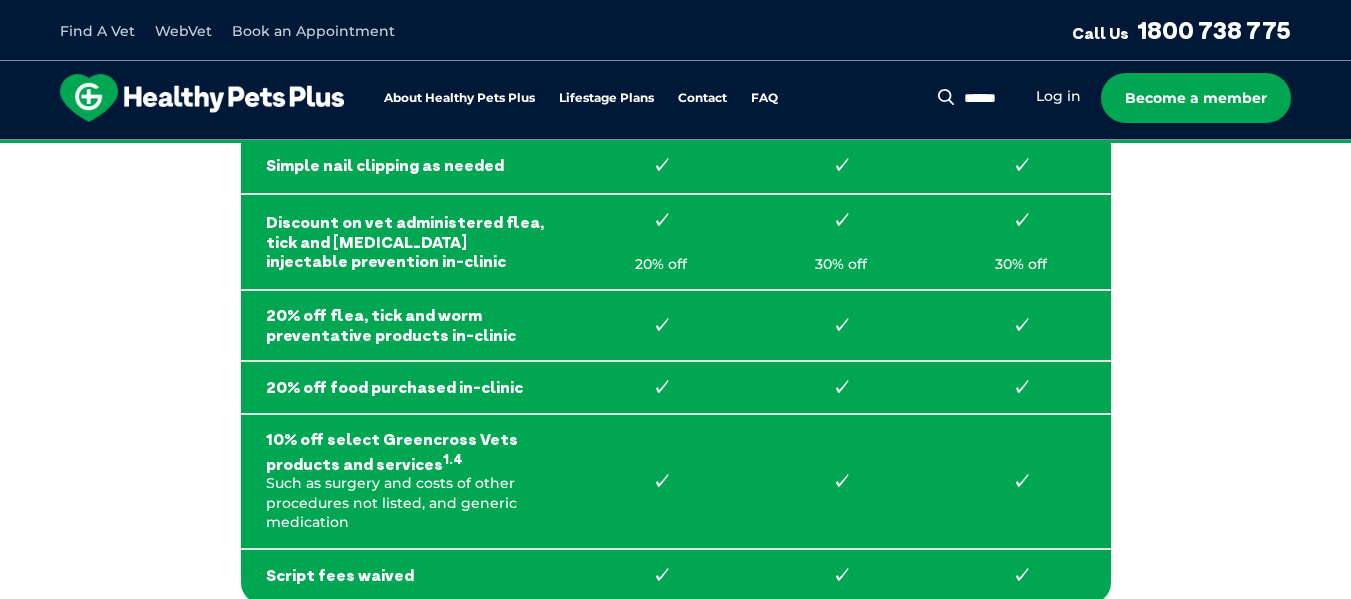 scroll, scrollTop: 200, scrollLeft: 0, axis: vertical 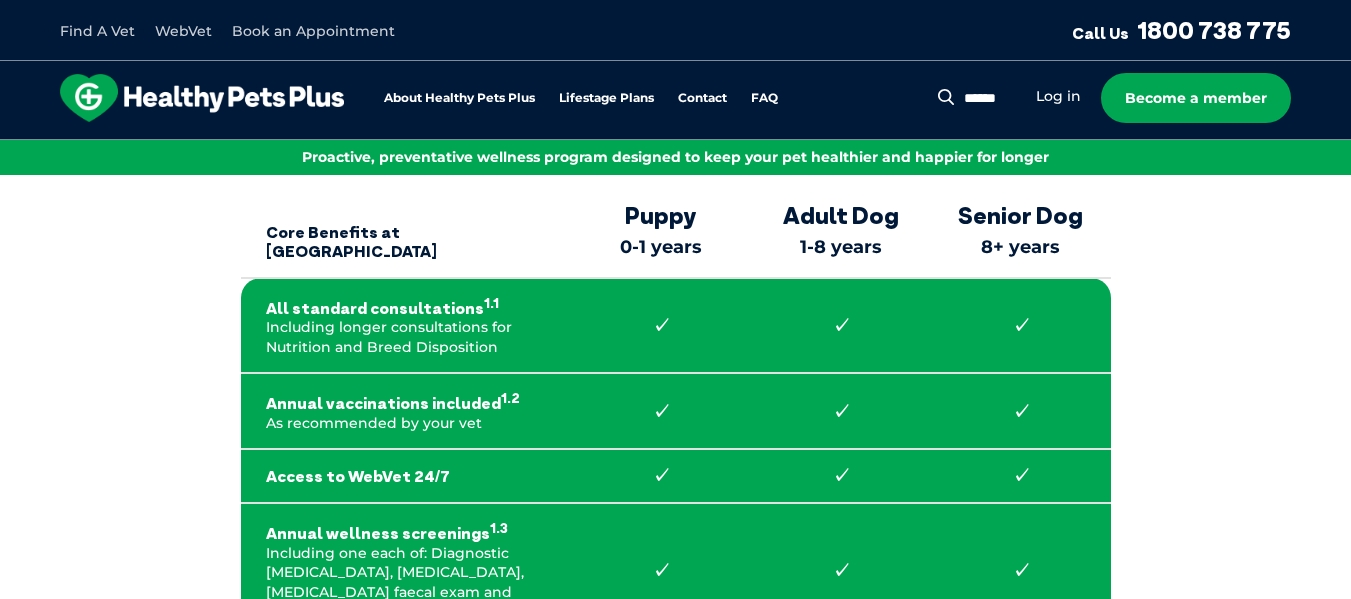 click on "Puppy  0-1 years" at bounding box center (661, 233) 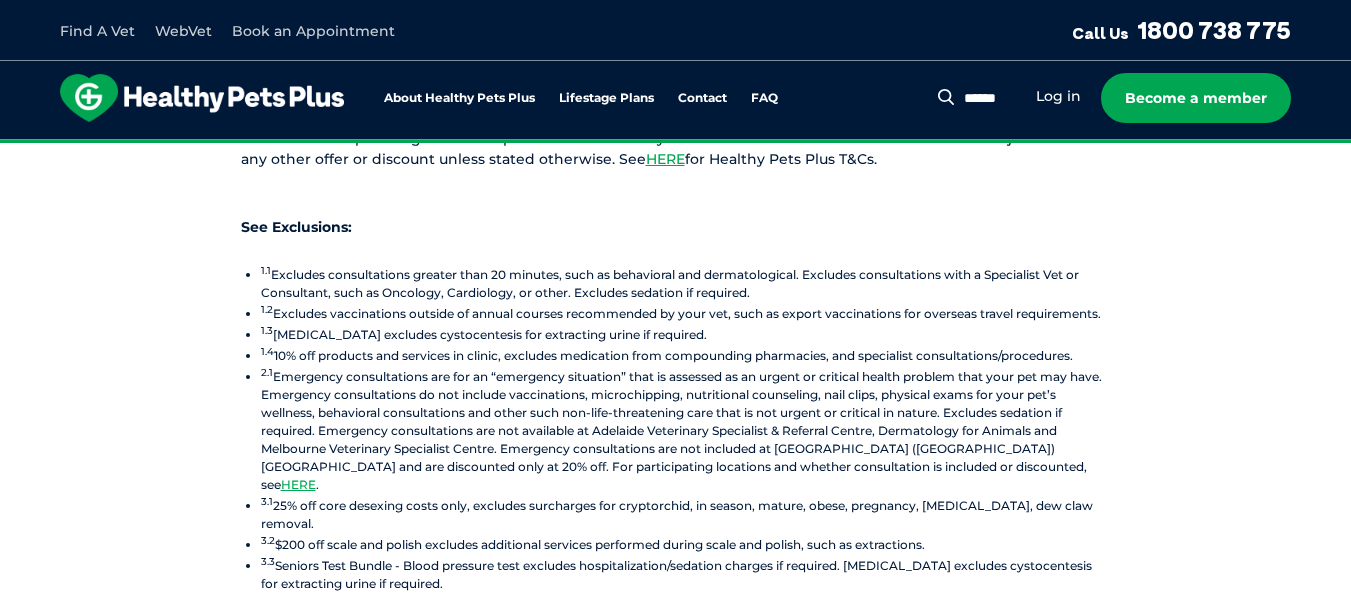 scroll, scrollTop: 2800, scrollLeft: 0, axis: vertical 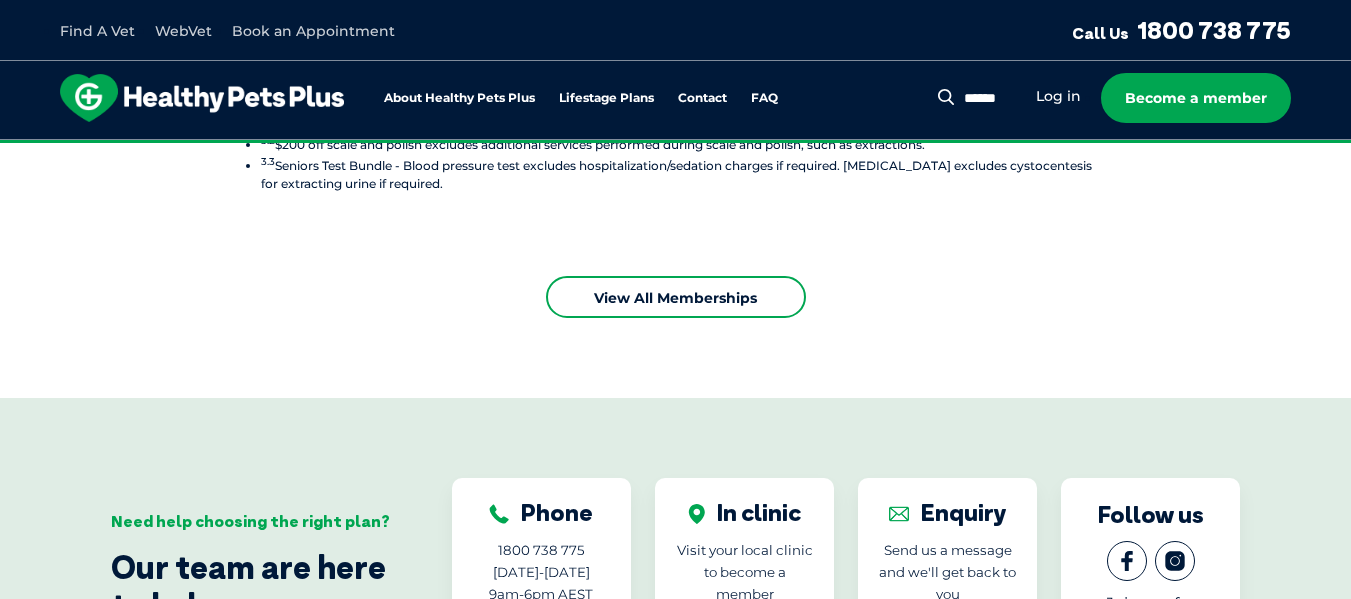 click on "View all Memberships" at bounding box center [676, 297] 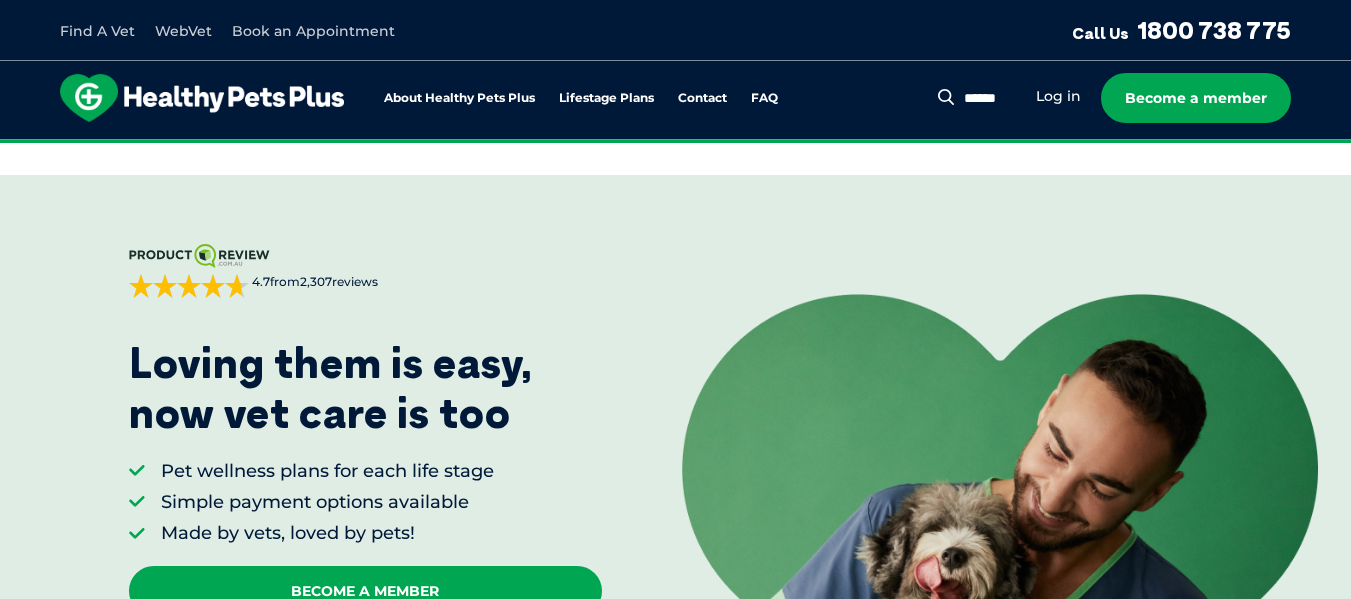 scroll, scrollTop: 1737, scrollLeft: 0, axis: vertical 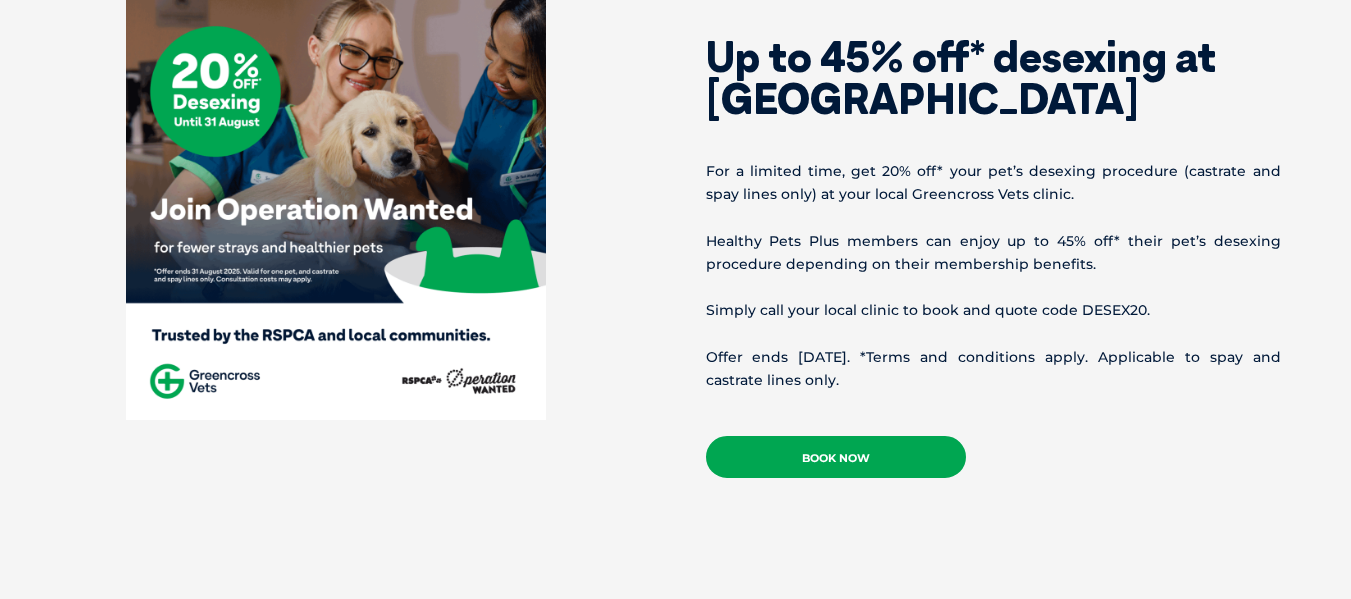 click on "Book Now" at bounding box center [836, 457] 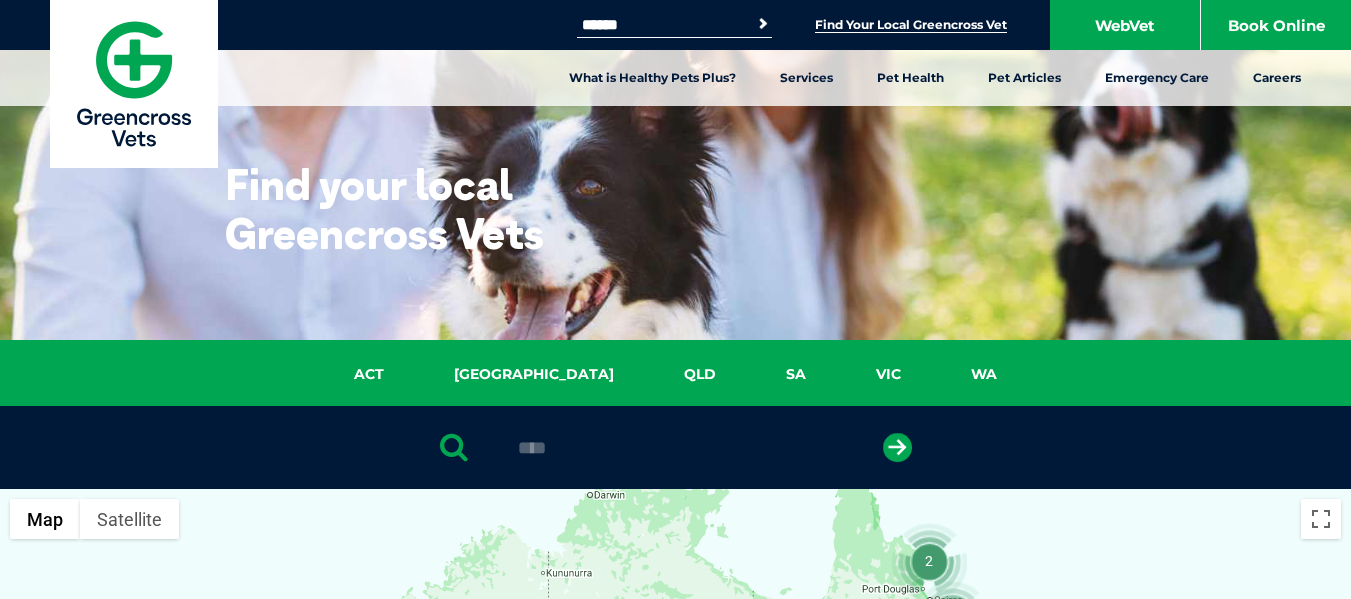 scroll, scrollTop: 0, scrollLeft: 0, axis: both 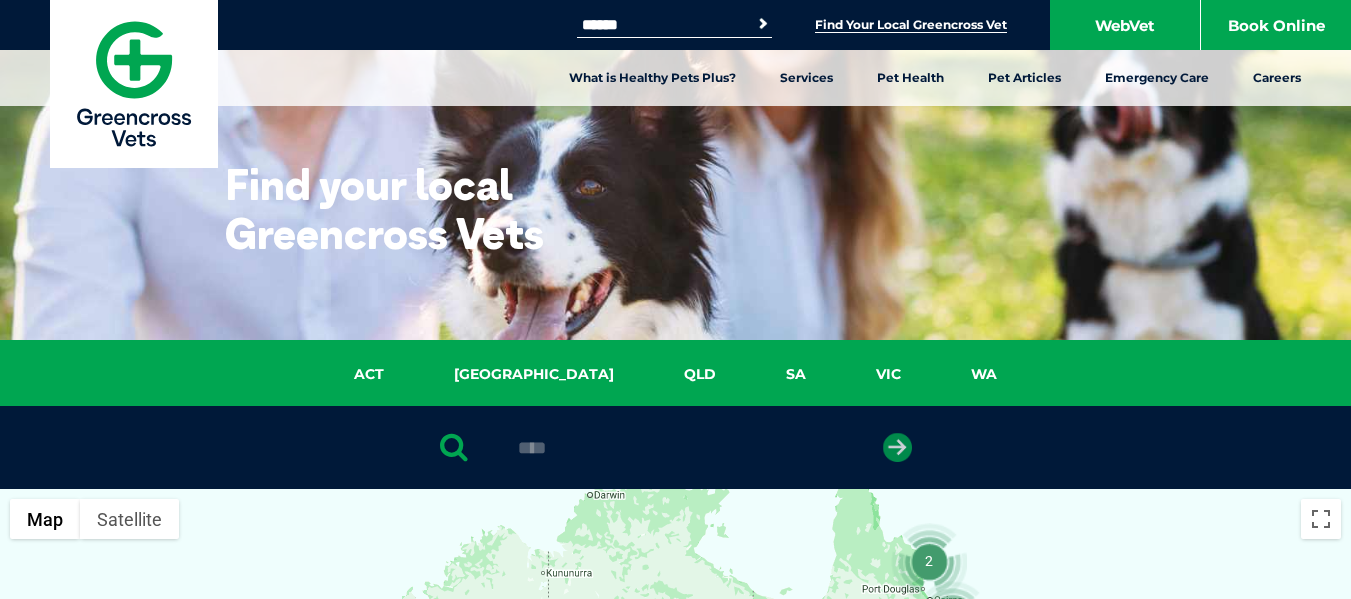 type on "****" 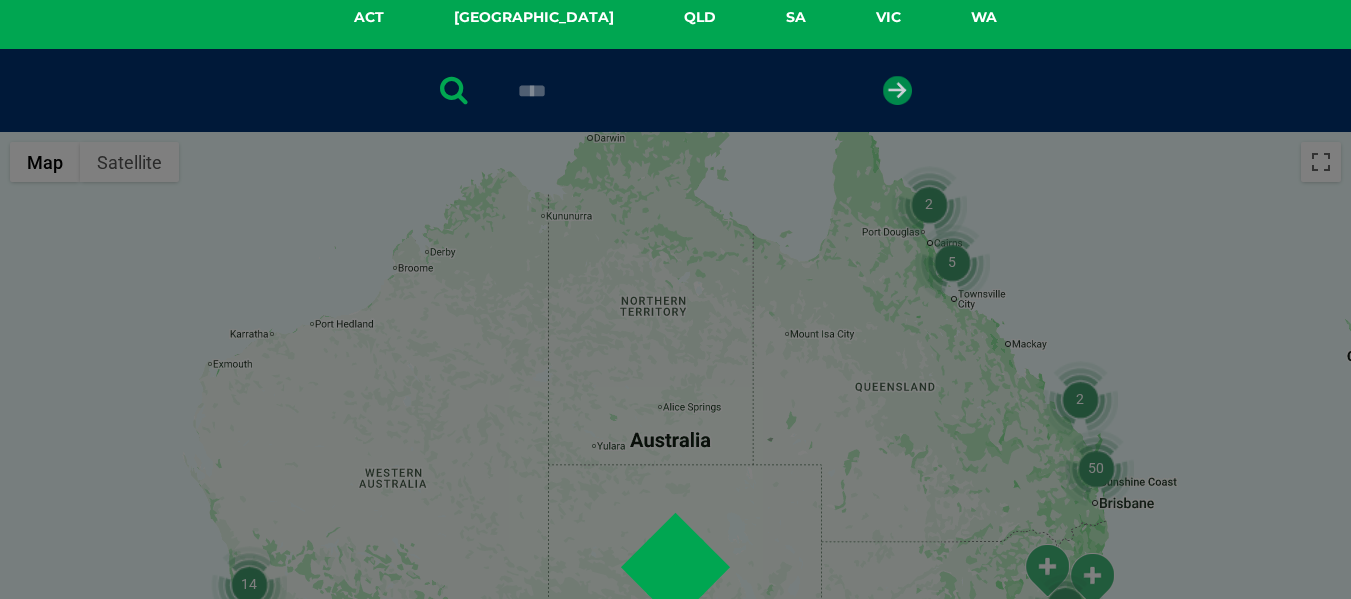 scroll, scrollTop: 389, scrollLeft: 0, axis: vertical 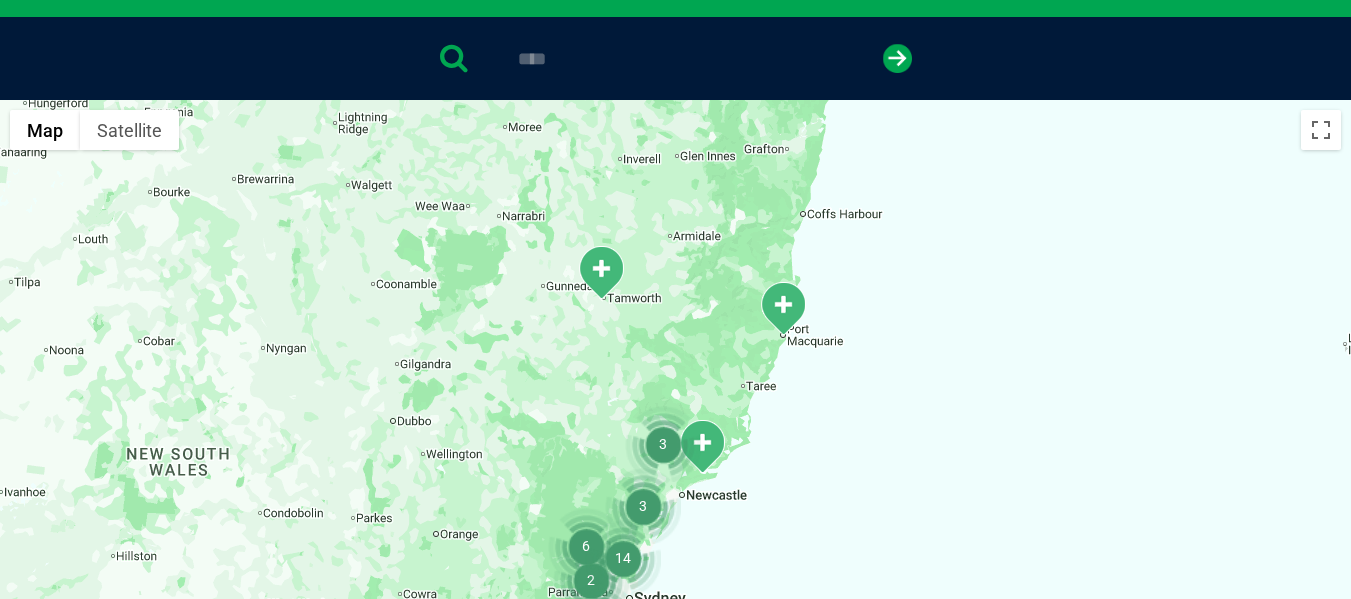 click at bounding box center (663, 444) 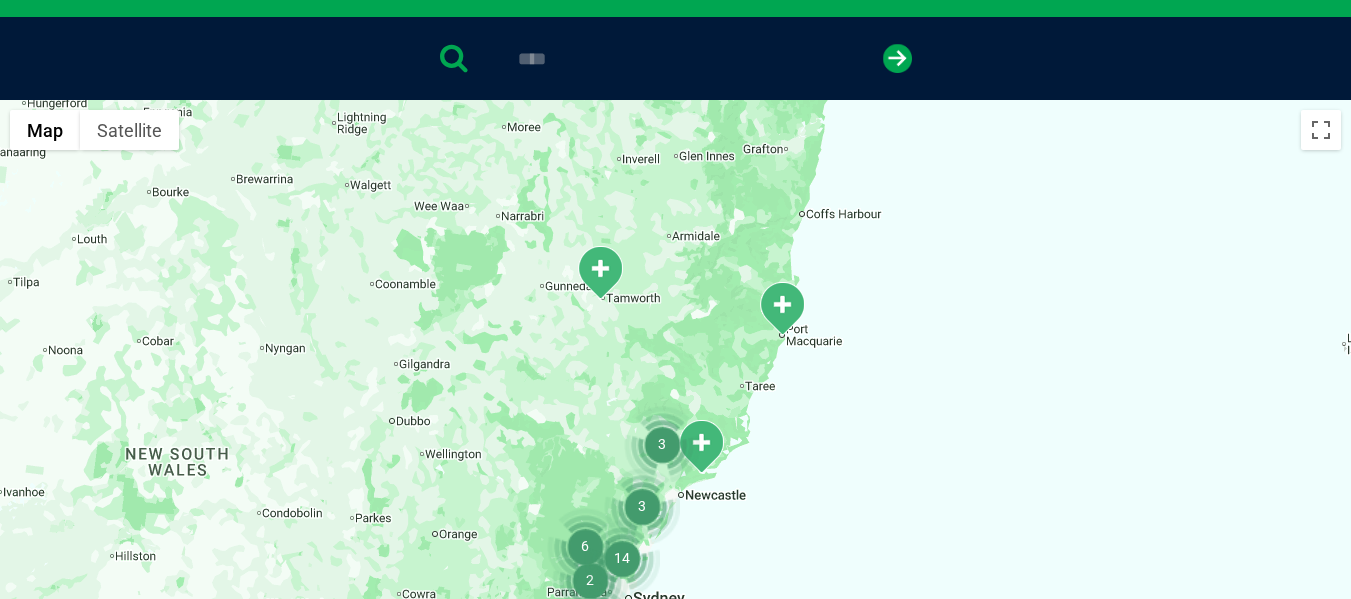 click at bounding box center (701, 446) 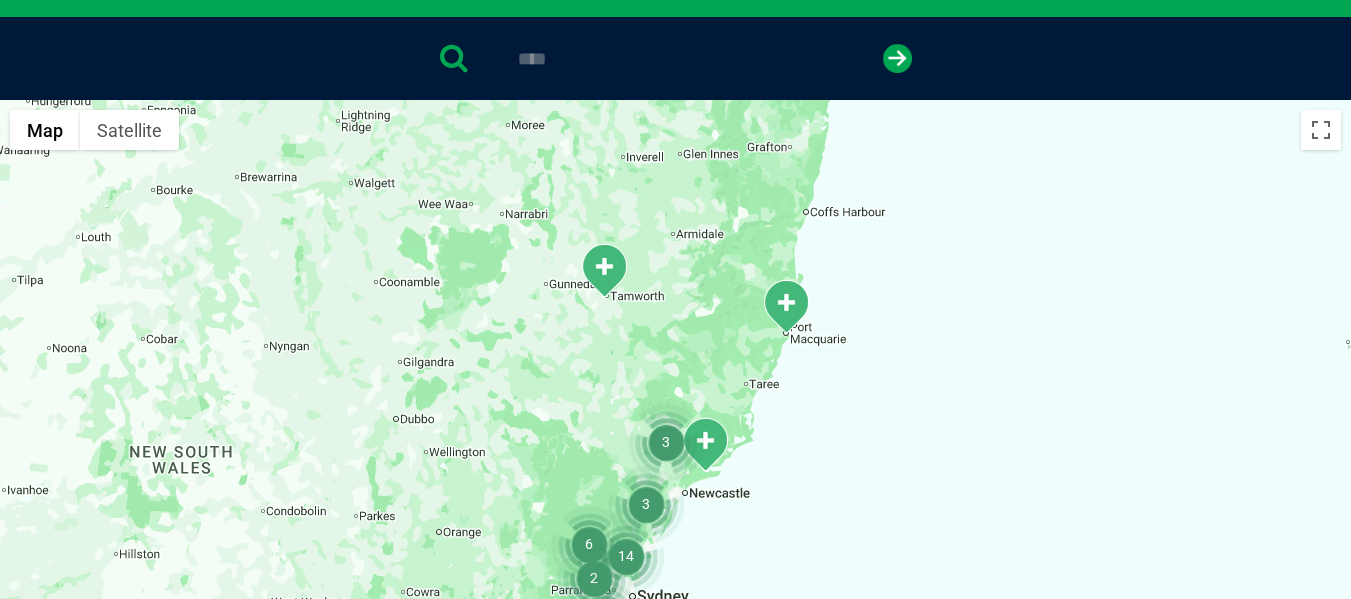 click at bounding box center [666, 442] 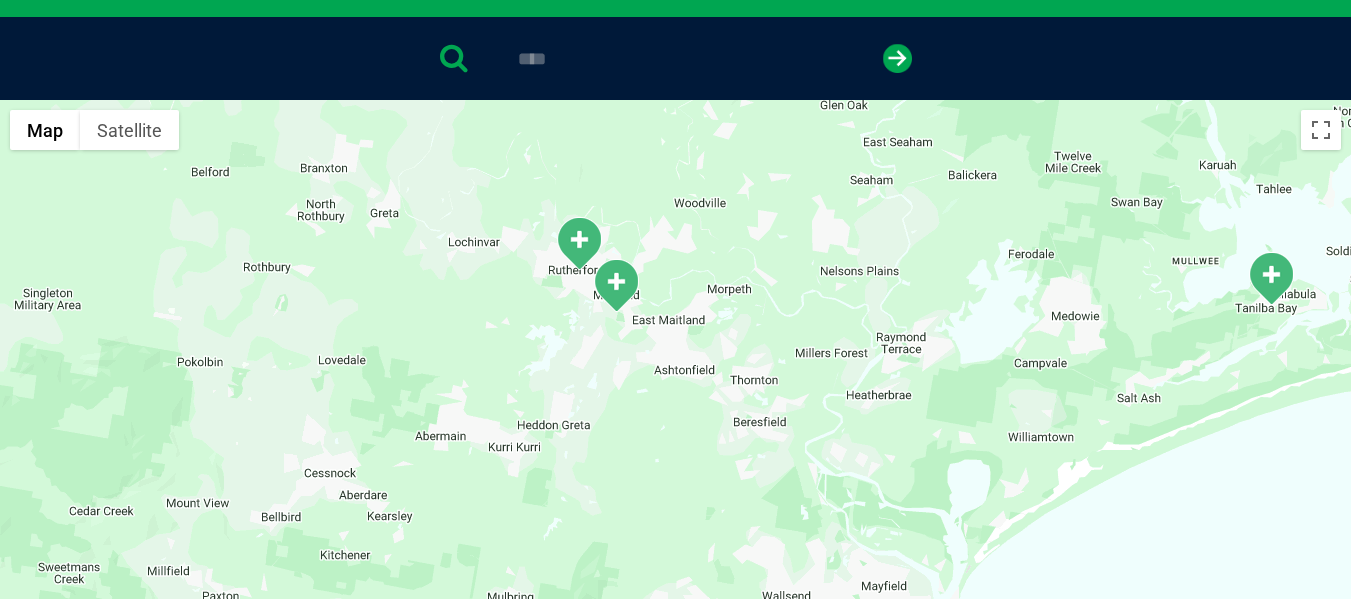 click at bounding box center (616, 285) 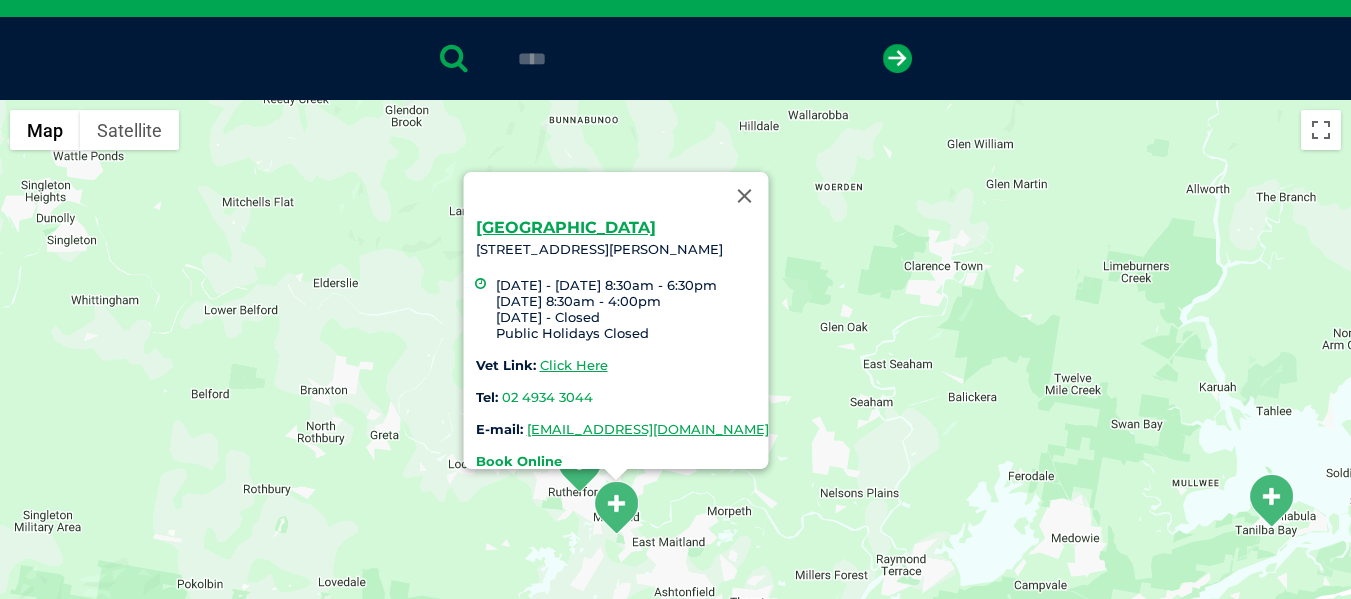 click on "Book Online" at bounding box center [518, 461] 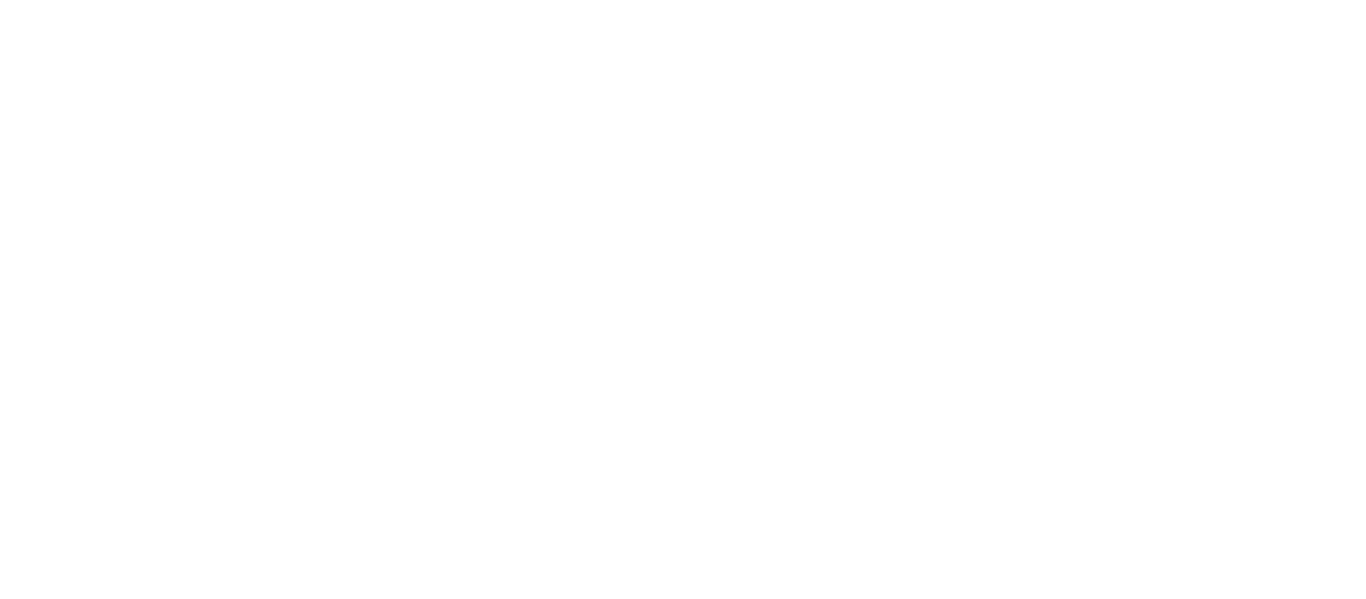 scroll, scrollTop: 0, scrollLeft: 0, axis: both 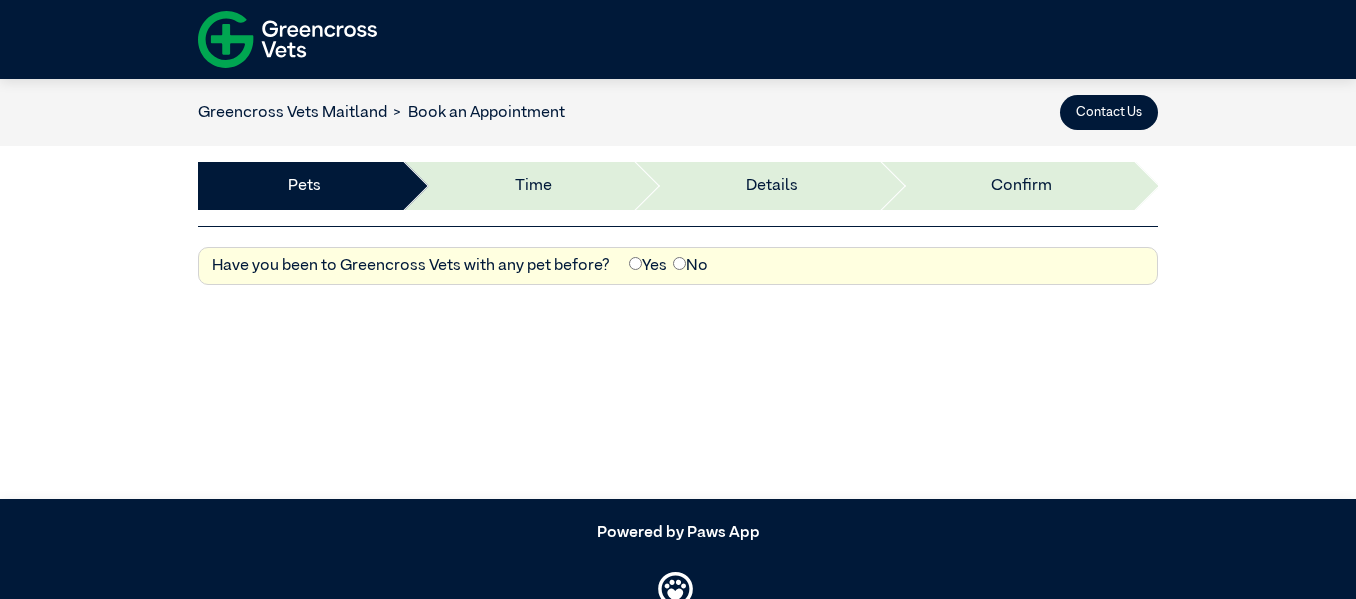 click on "No" at bounding box center [690, 266] 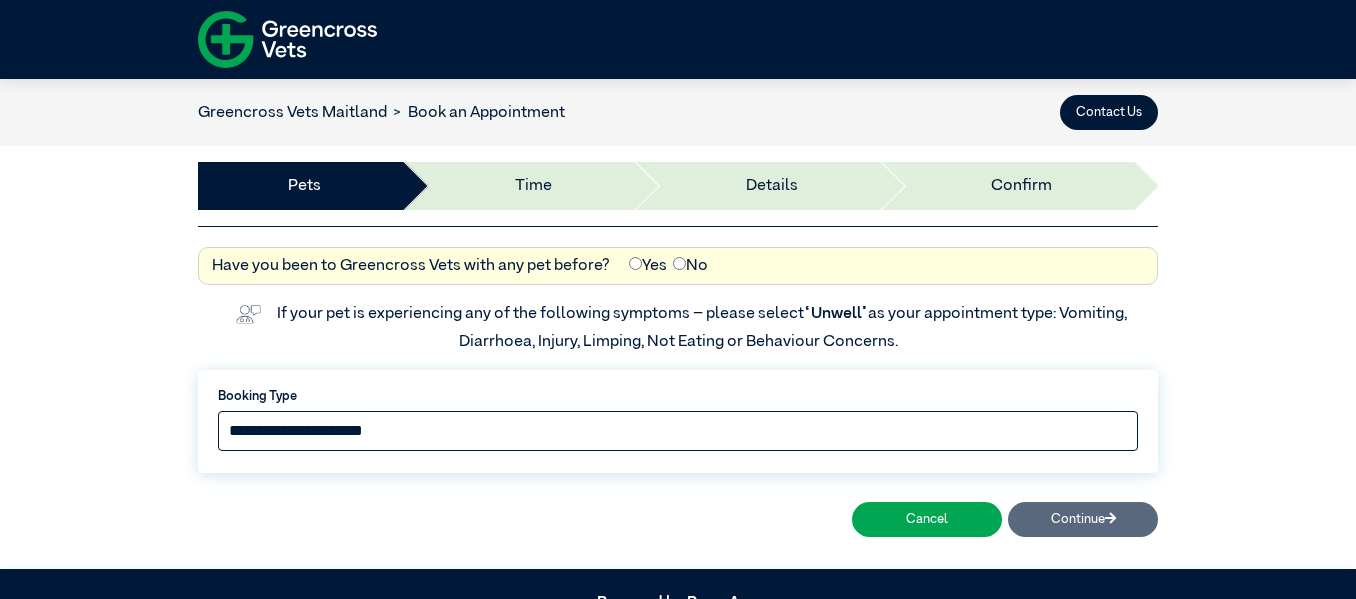 click on "**********" at bounding box center [678, 431] 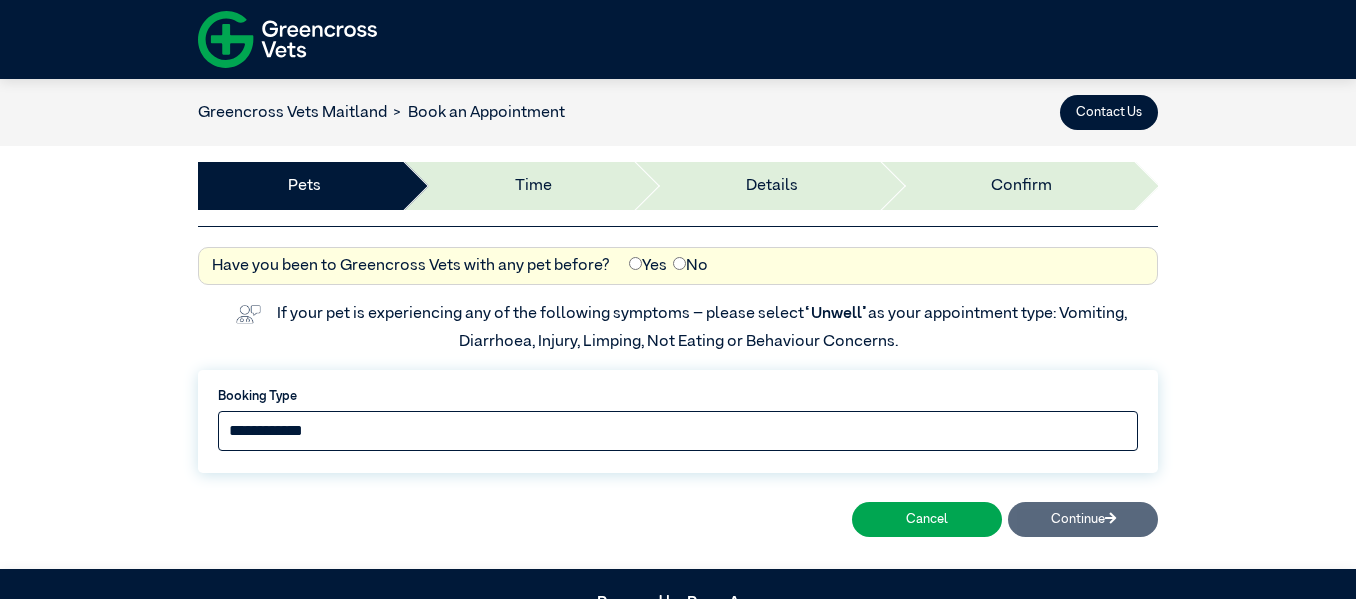 click on "**********" at bounding box center [678, 431] 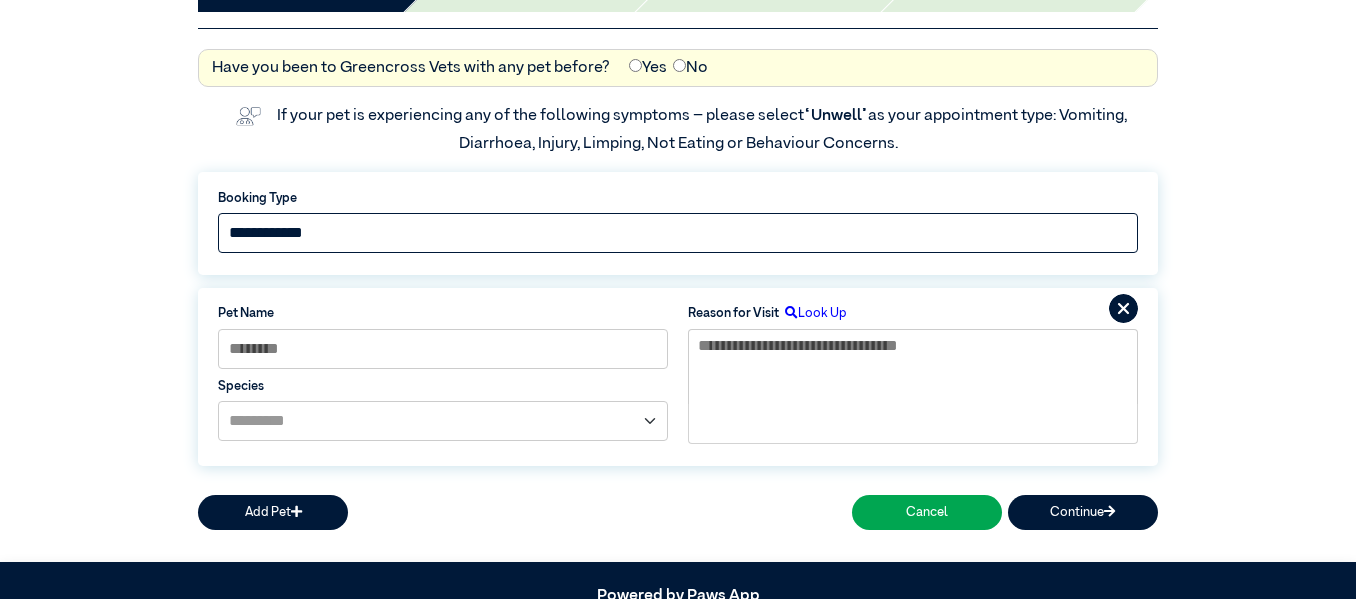 scroll, scrollTop: 375, scrollLeft: 0, axis: vertical 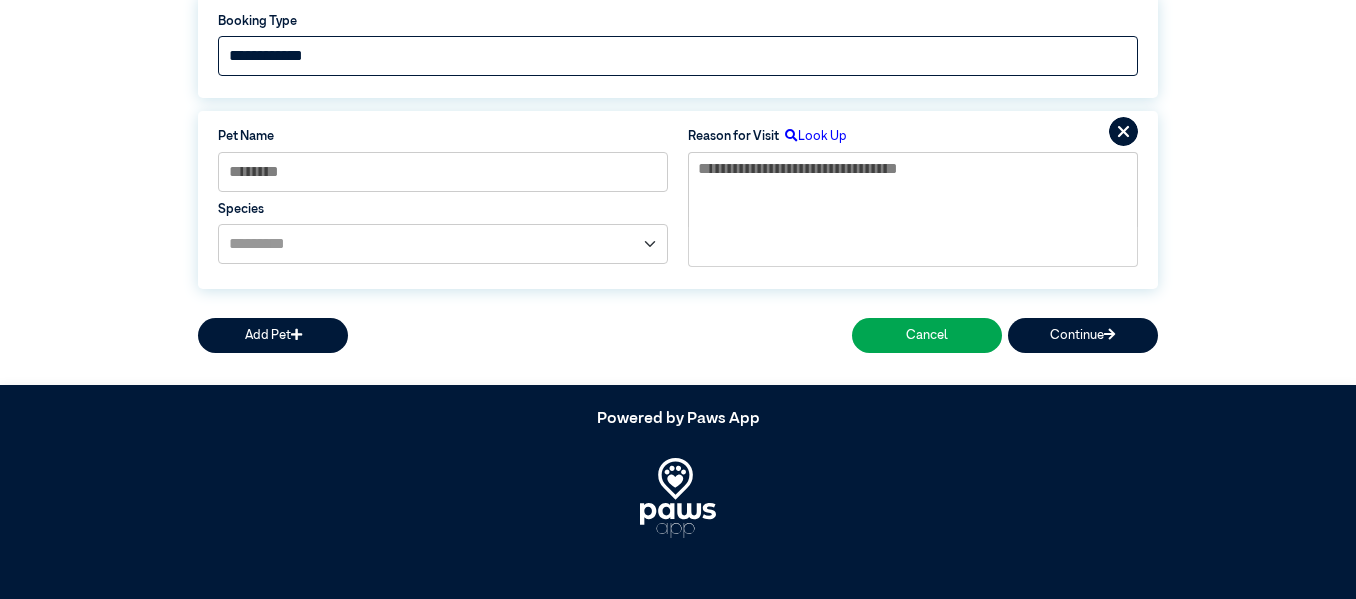click on "**********" at bounding box center [678, 56] 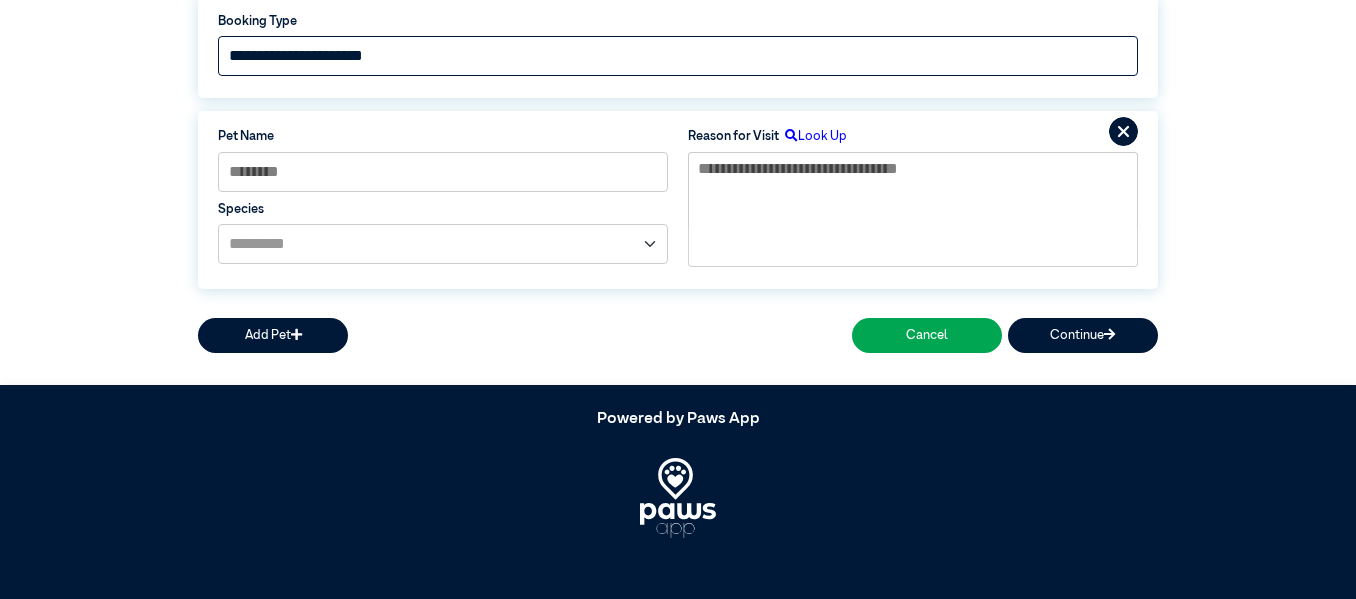 click on "**********" at bounding box center [678, 56] 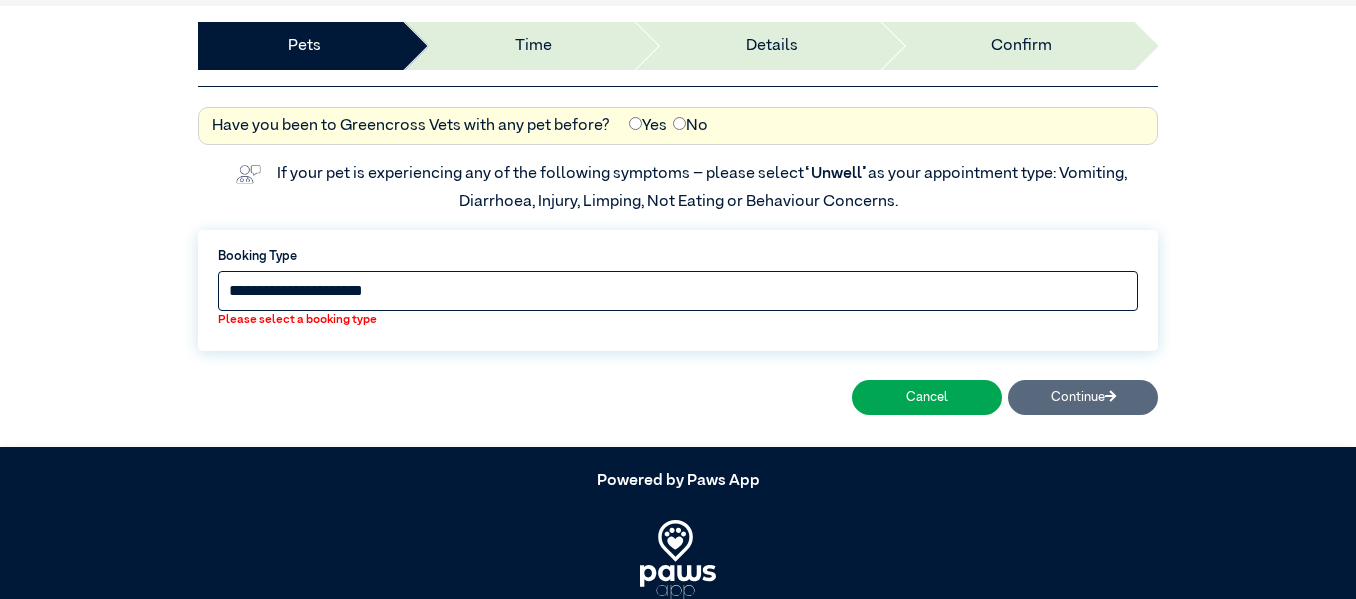 scroll, scrollTop: 0, scrollLeft: 0, axis: both 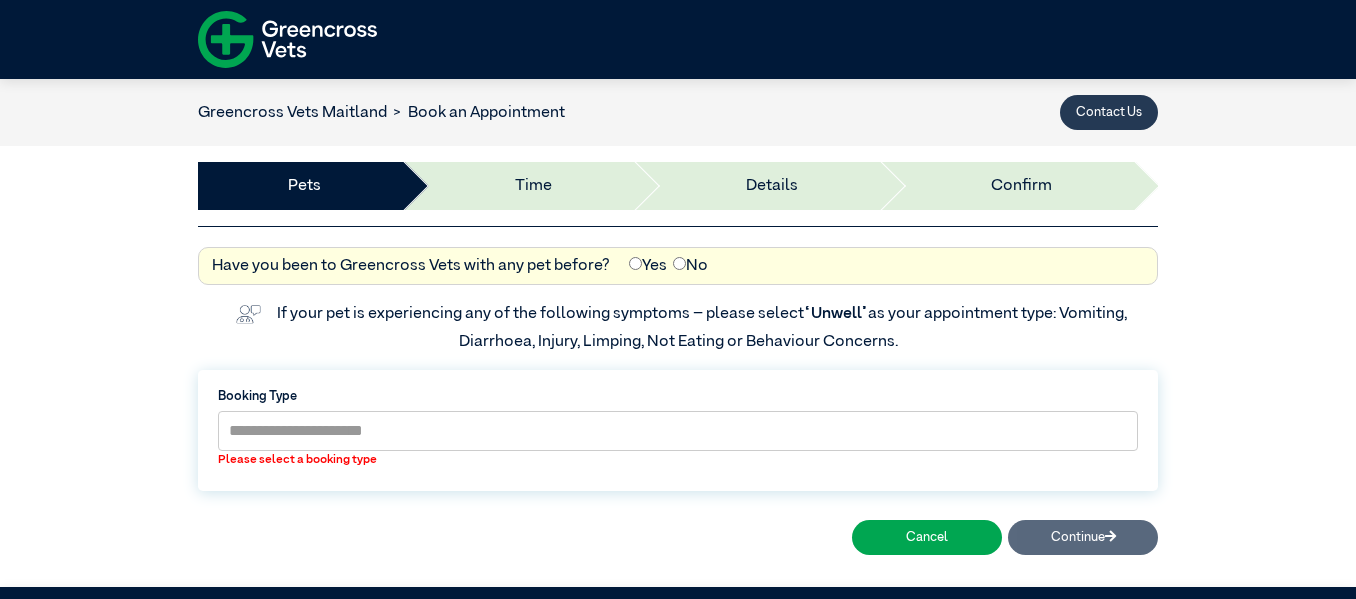 click on "Contact Us" at bounding box center [1109, 112] 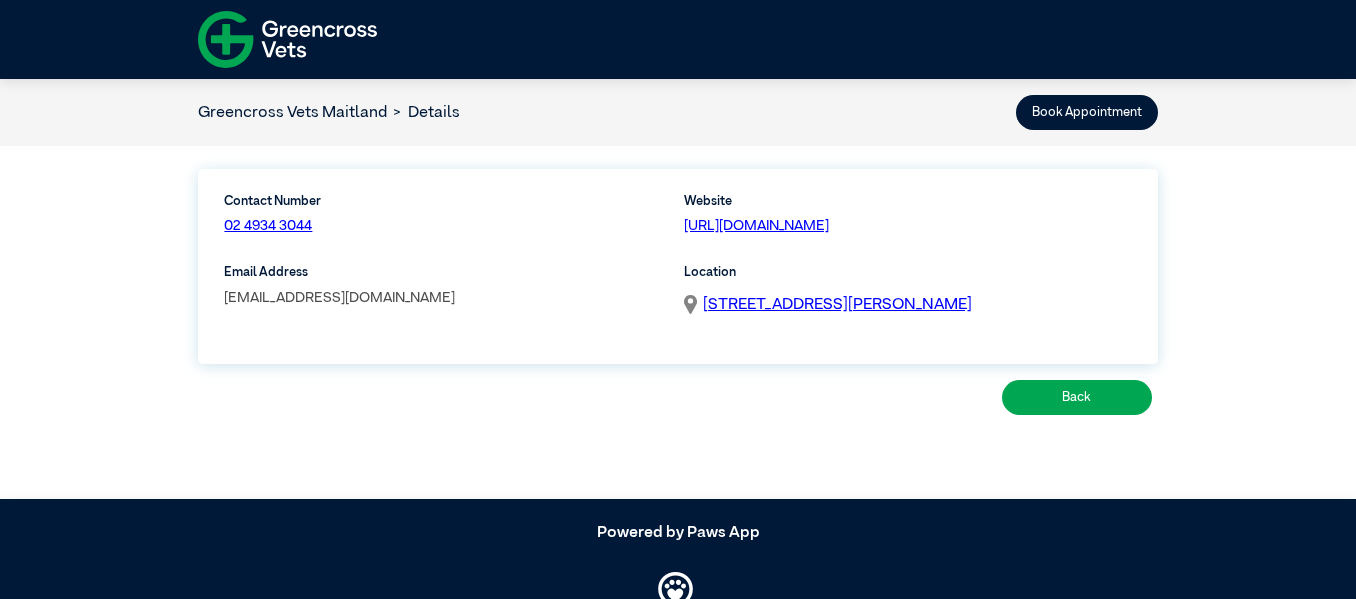 click on "[EMAIL_ADDRESS][DOMAIN_NAME]" at bounding box center (339, 298) 